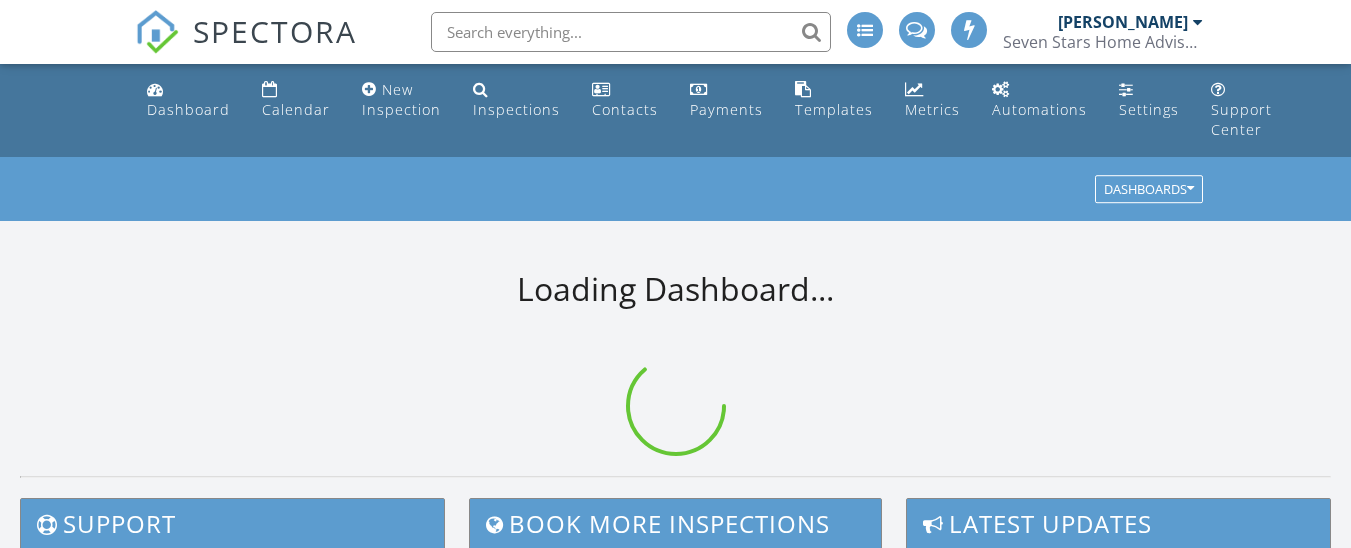 scroll, scrollTop: 0, scrollLeft: 0, axis: both 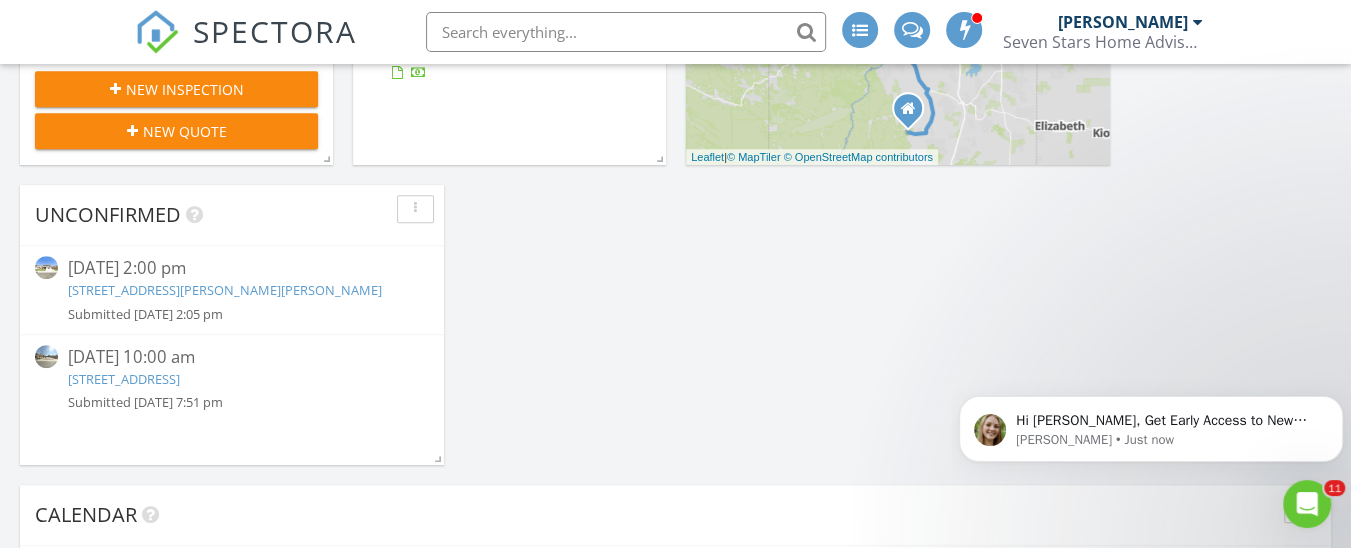 click on "17395 E Dewberry Dr, Parker, CO 80134" at bounding box center (225, 290) 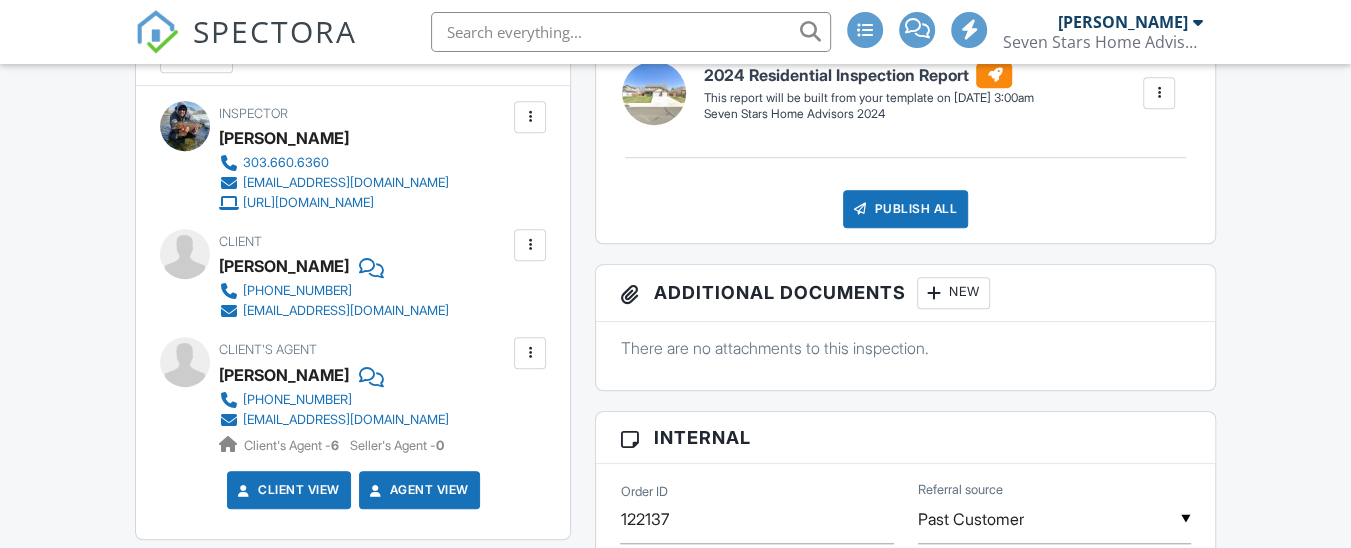 scroll, scrollTop: 855, scrollLeft: 0, axis: vertical 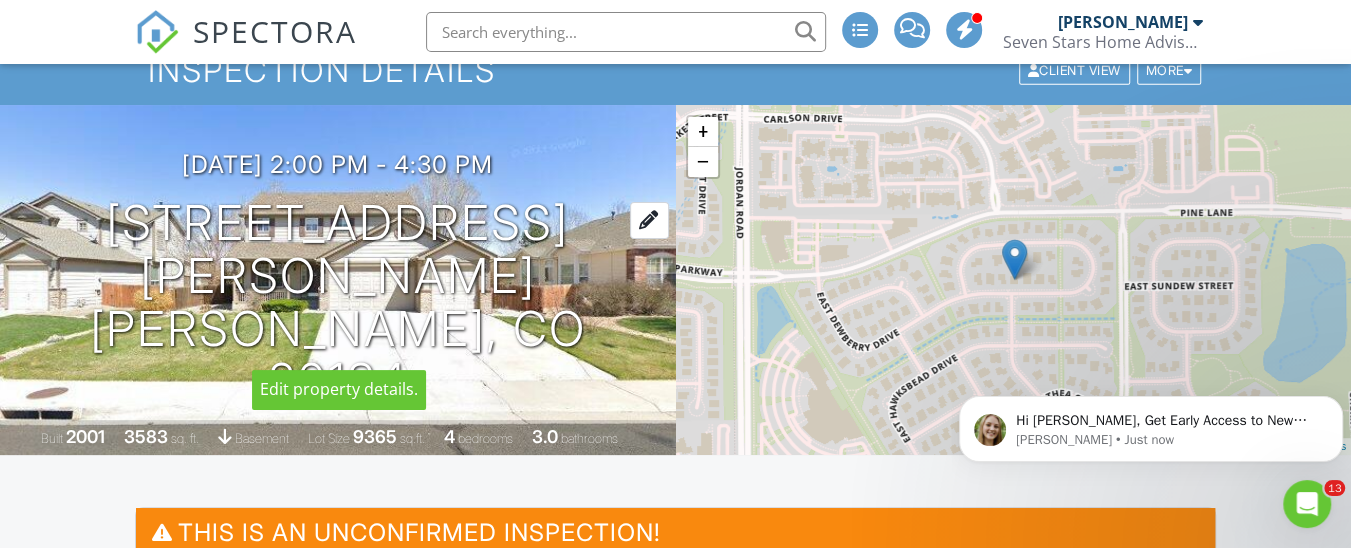 click on "17395 E Dewberry Dr
Parker, CO 80134" at bounding box center [338, 302] 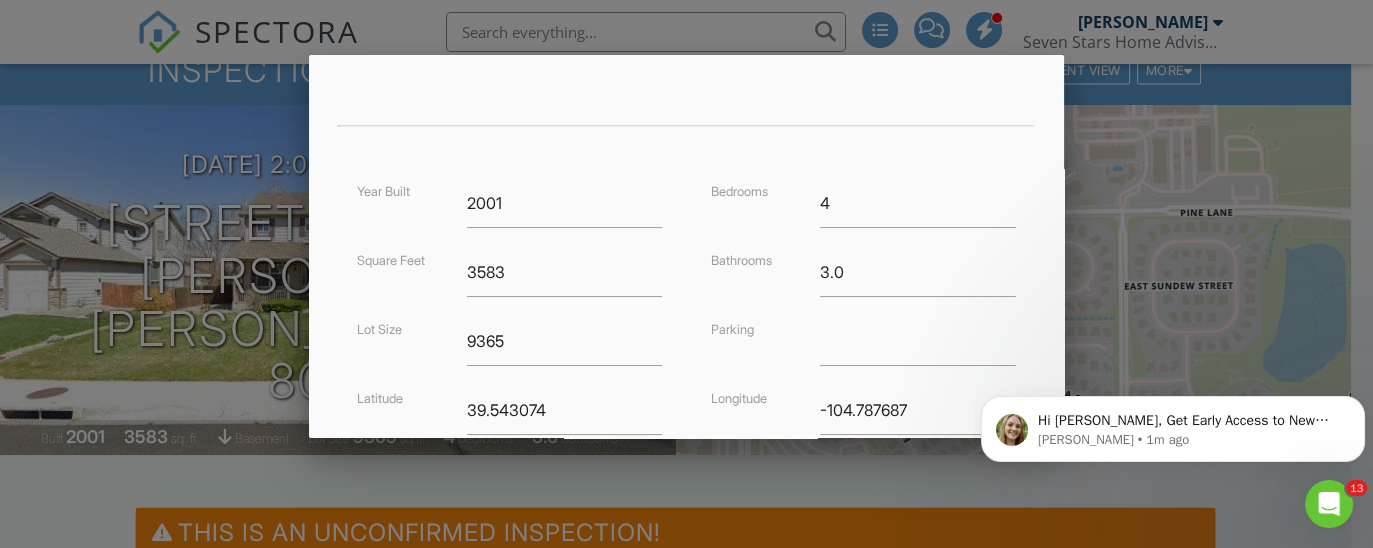 scroll, scrollTop: 612, scrollLeft: 0, axis: vertical 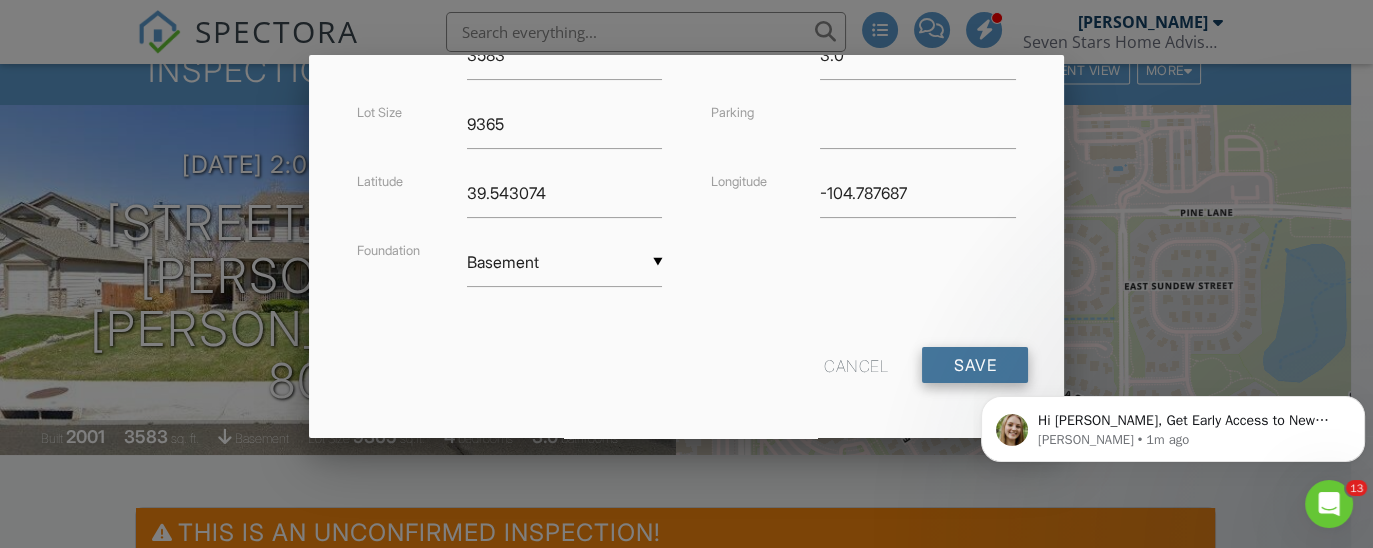 click on "Save" at bounding box center [975, 365] 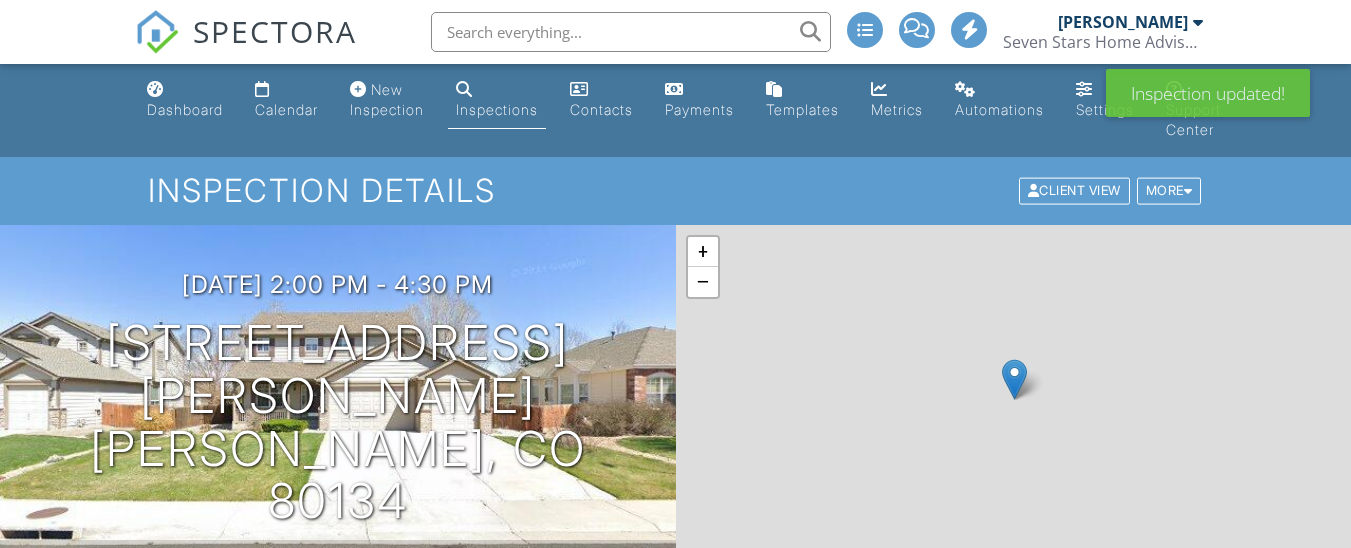 scroll, scrollTop: 0, scrollLeft: 0, axis: both 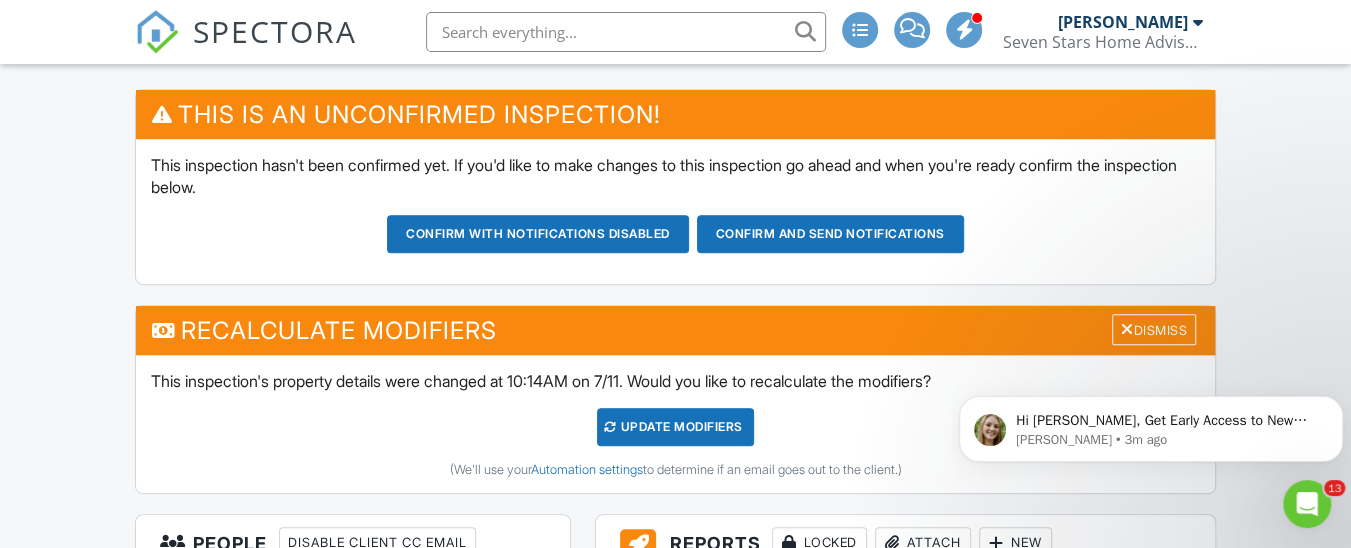 click on "UPDATE Modifiers" at bounding box center (675, 427) 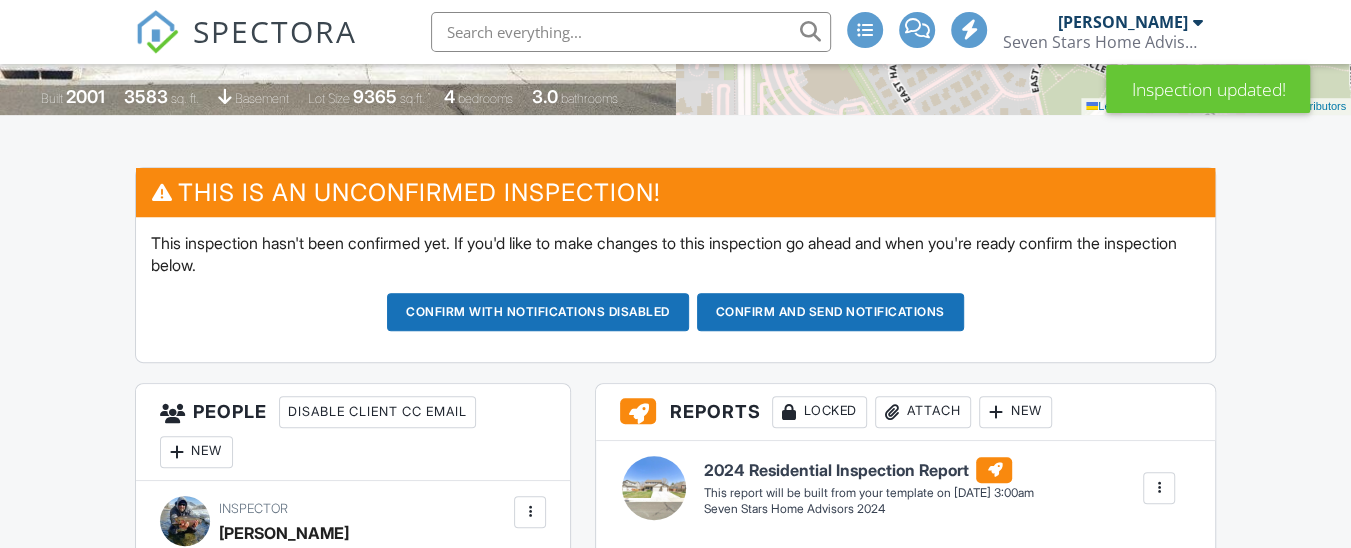 scroll, scrollTop: 1352, scrollLeft: 0, axis: vertical 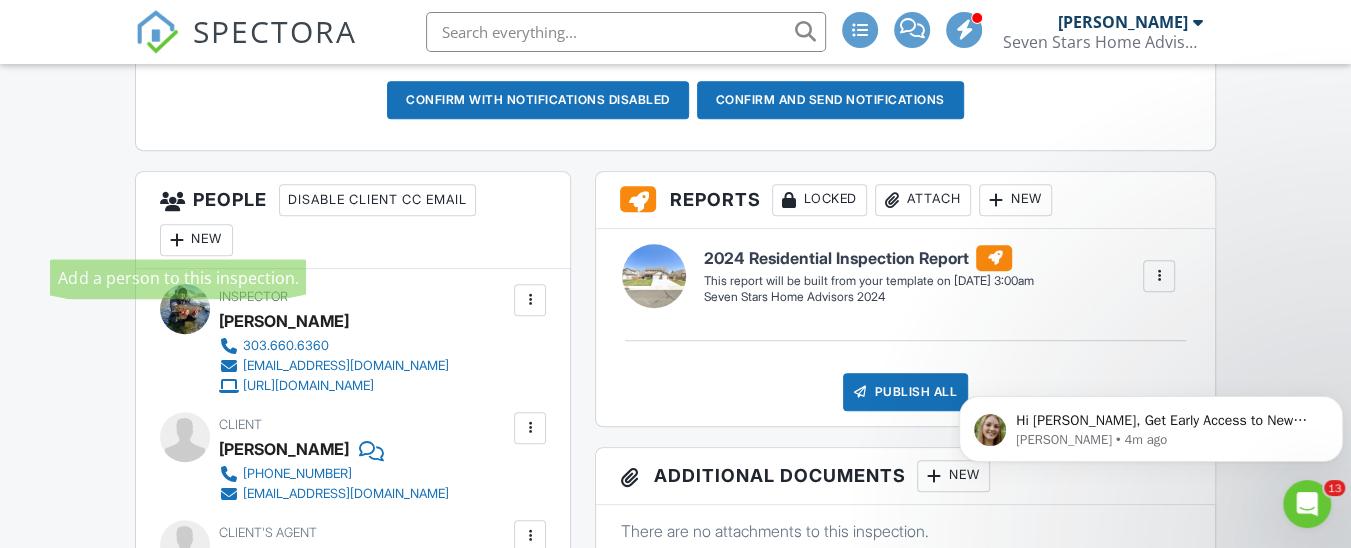 click at bounding box center (177, 240) 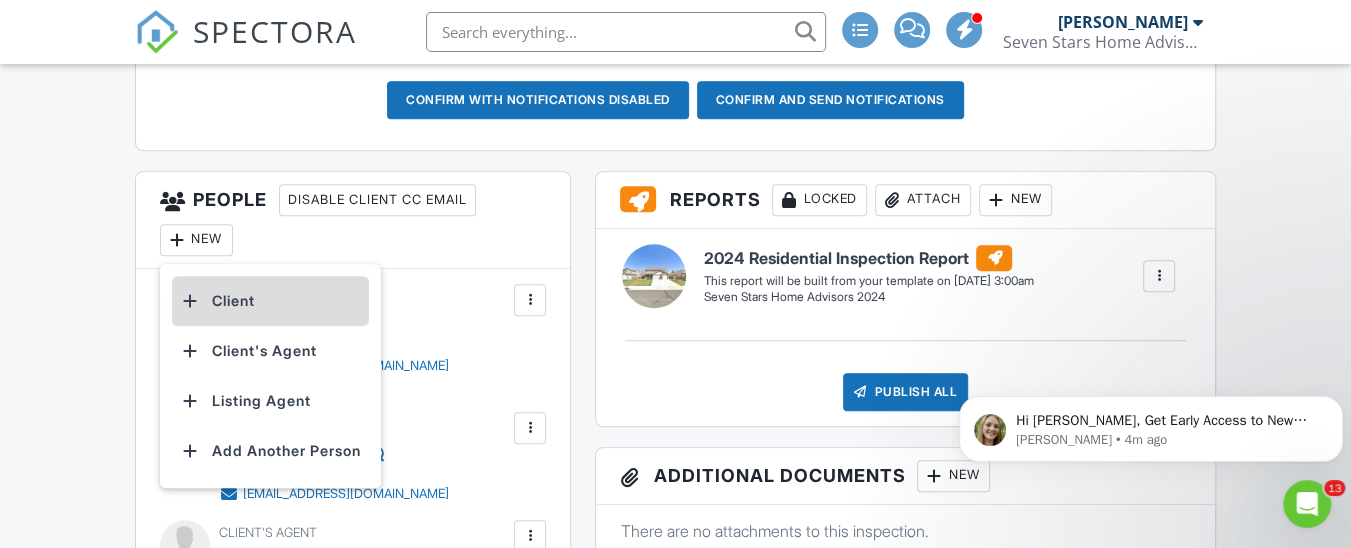 click on "Client" at bounding box center (270, 301) 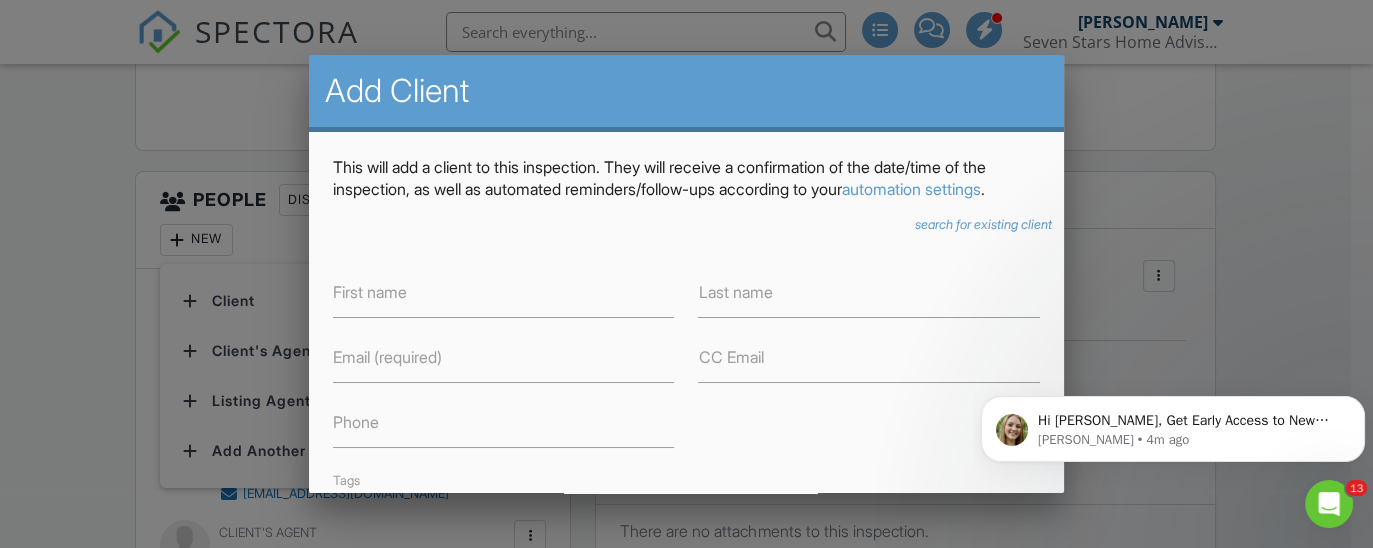 click at bounding box center [686, 242] 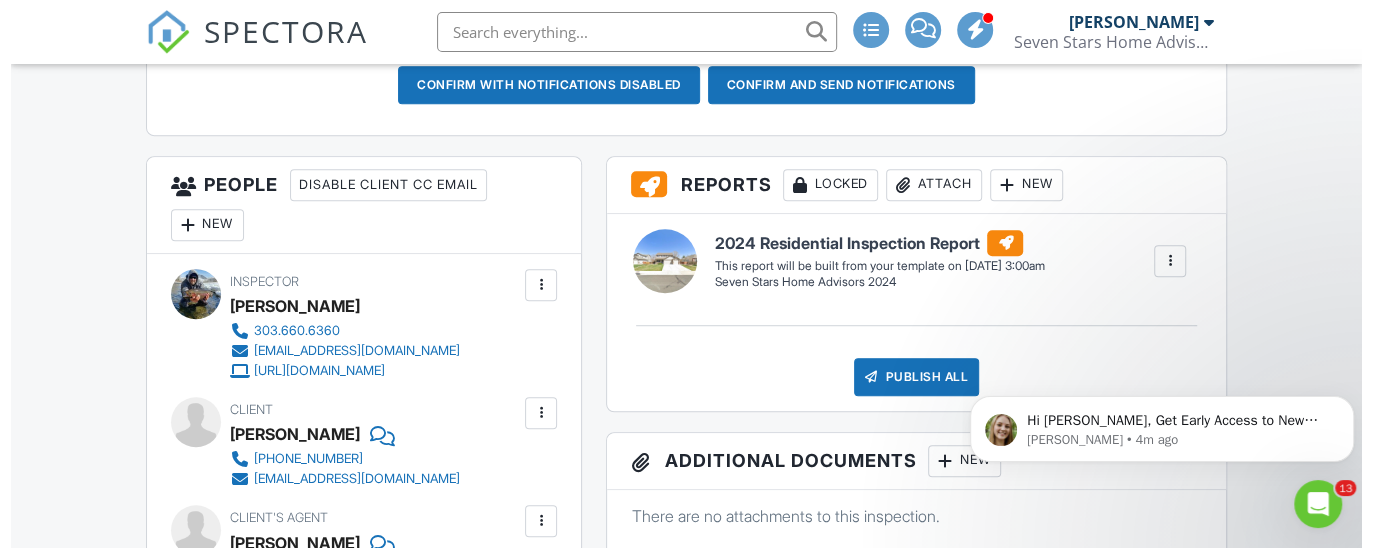 scroll, scrollTop: 684, scrollLeft: 0, axis: vertical 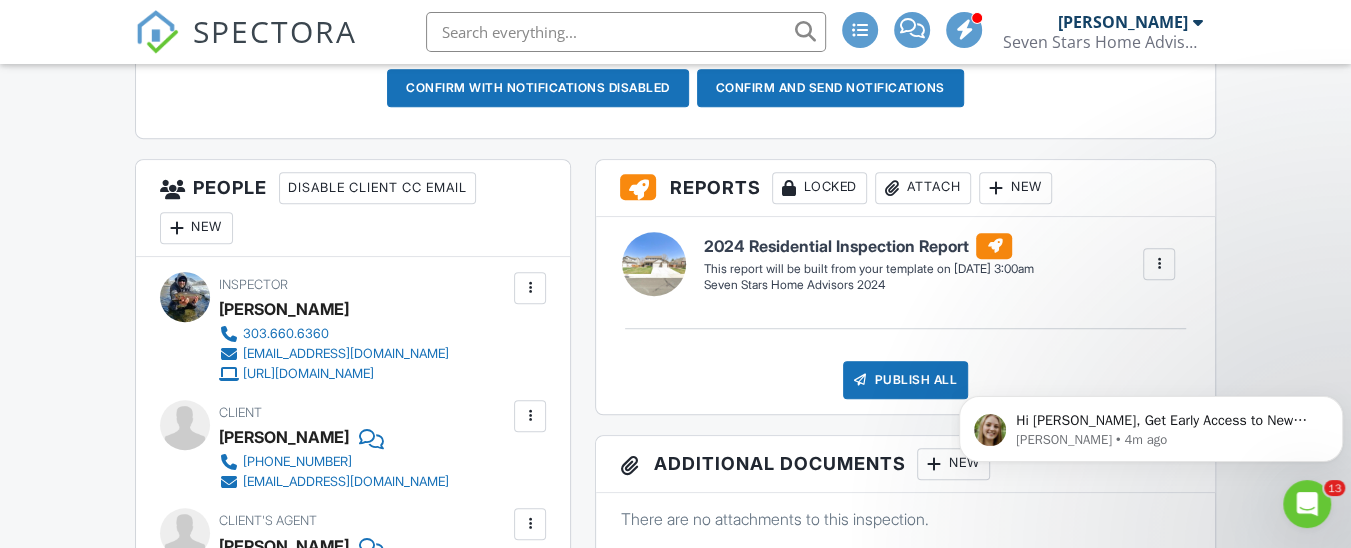 click on "New" at bounding box center (196, 228) 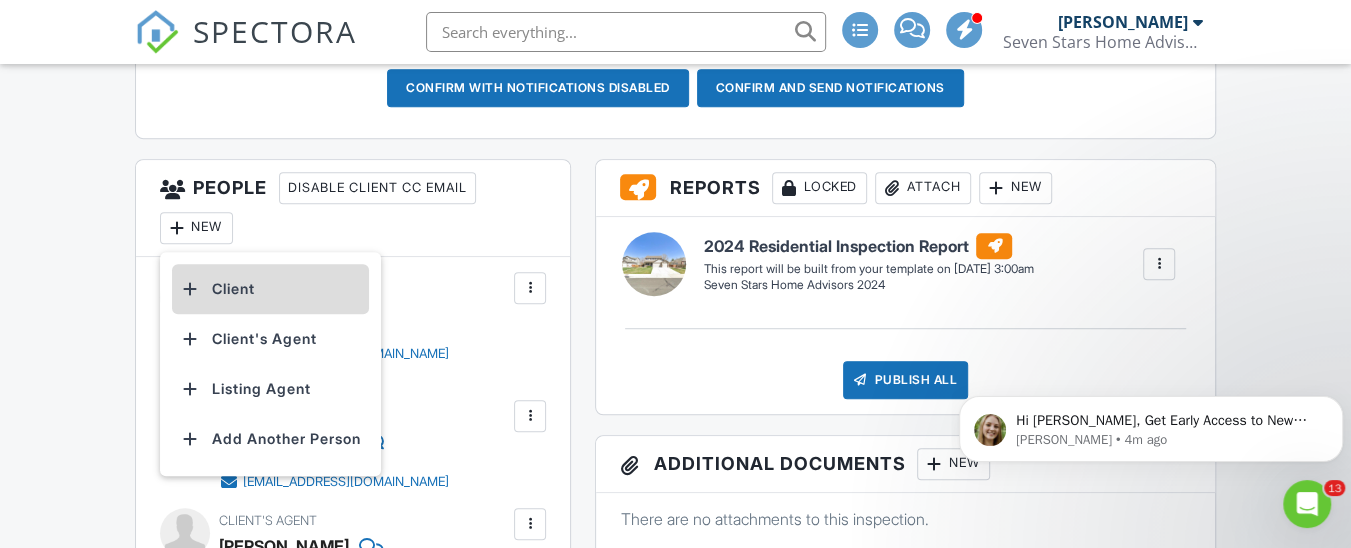 click on "Client" at bounding box center (270, 289) 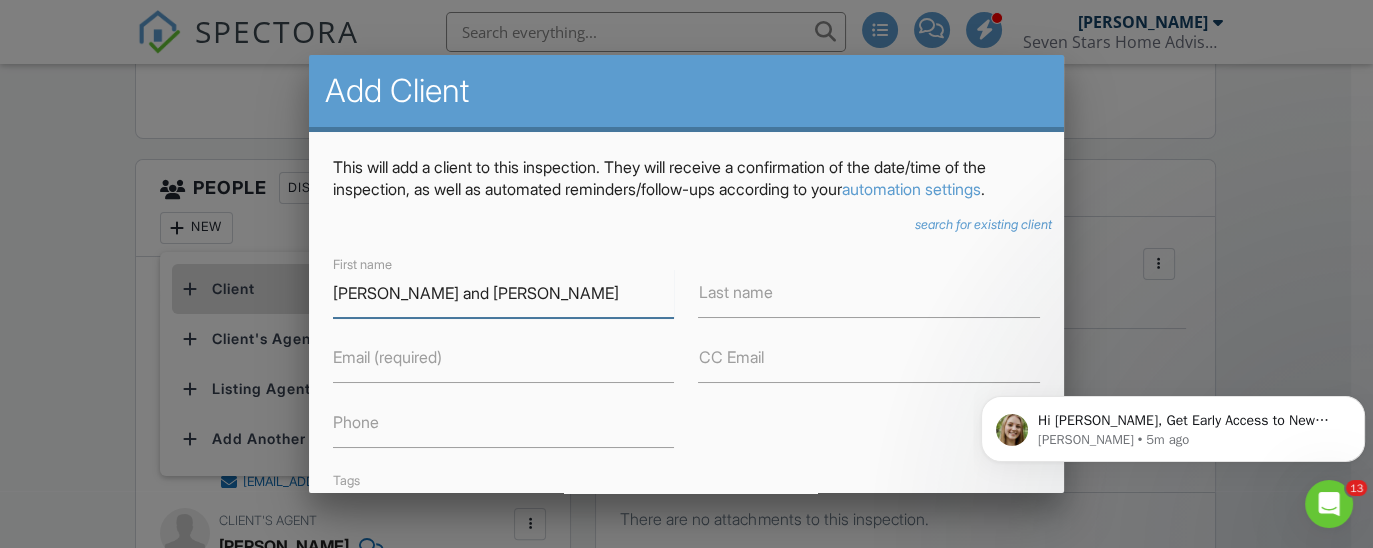 type on "[PERSON_NAME] and [PERSON_NAME]" 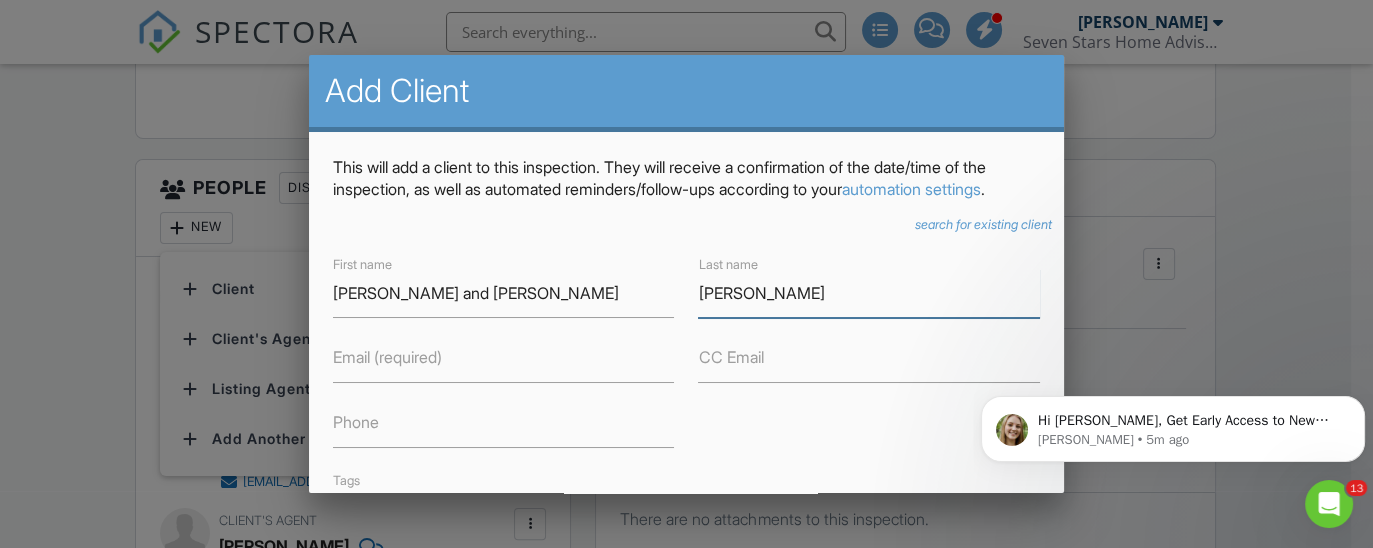 type on "[PERSON_NAME]" 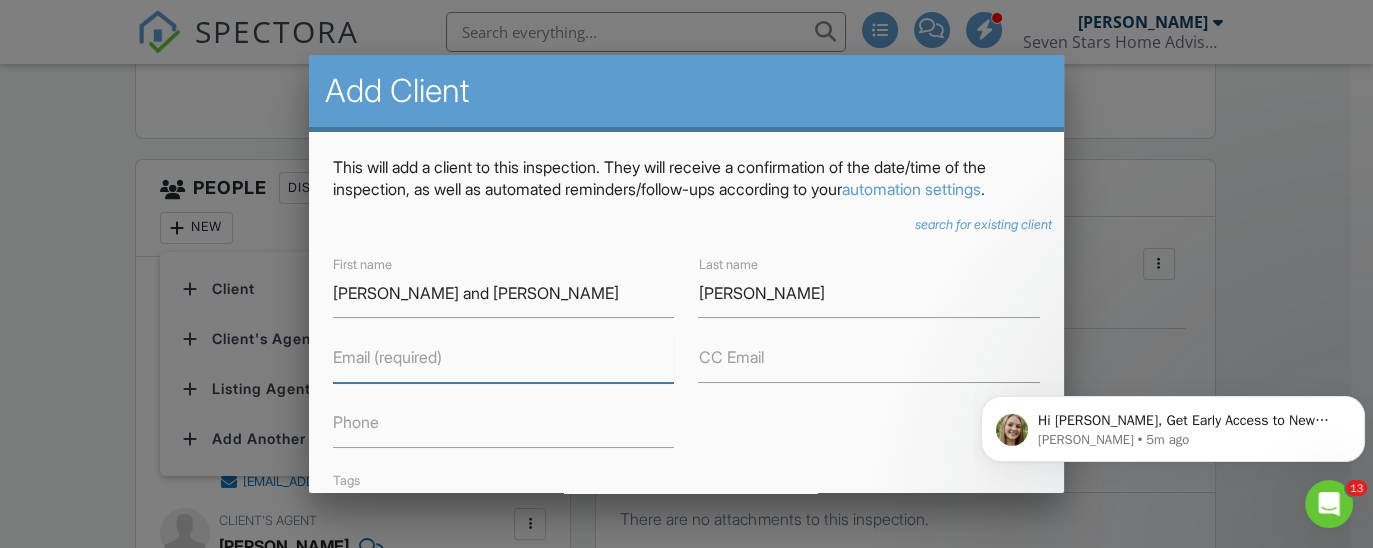 click on "Email (required)" at bounding box center (504, 358) 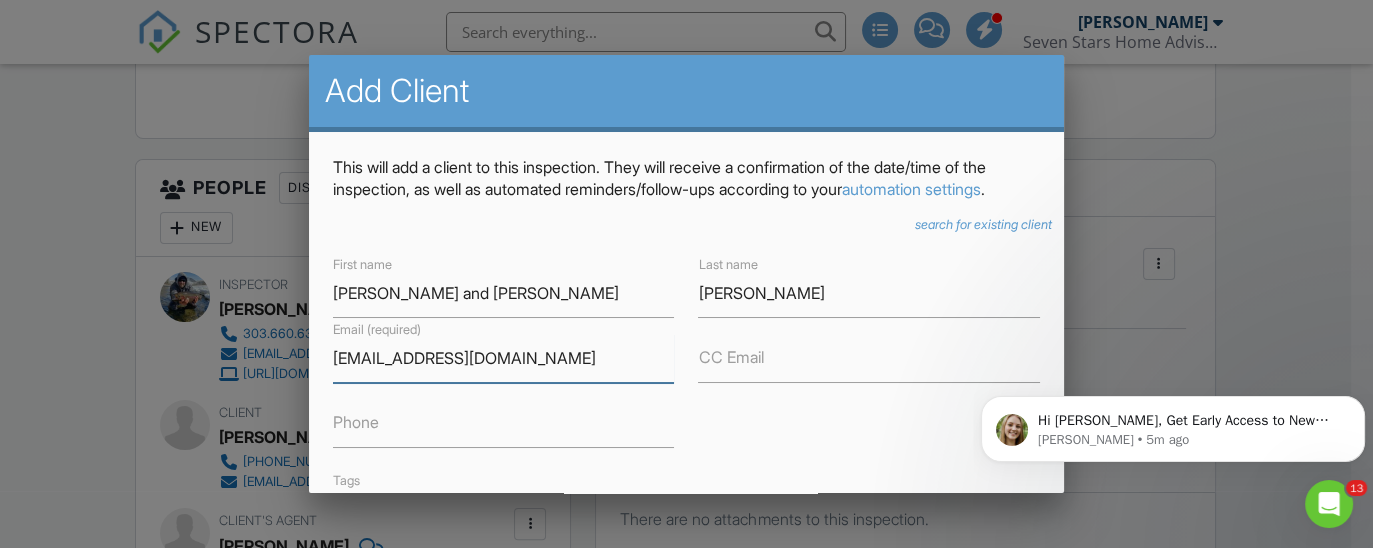 type on "[EMAIL_ADDRESS][DOMAIN_NAME]" 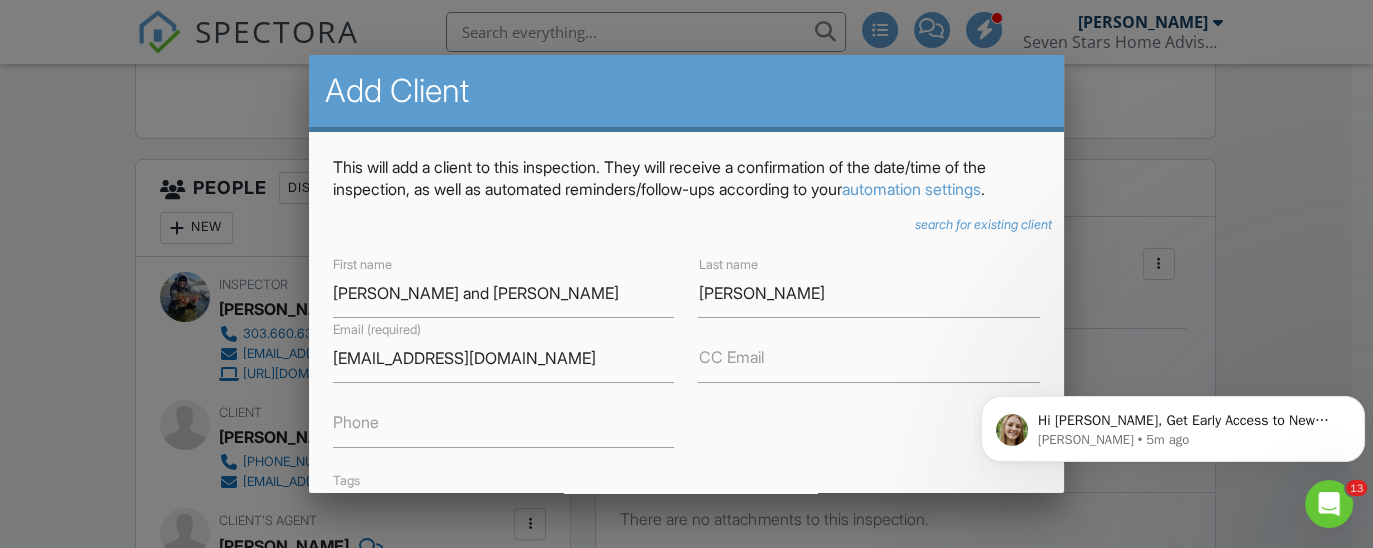 click on "CC Email" at bounding box center [730, 357] 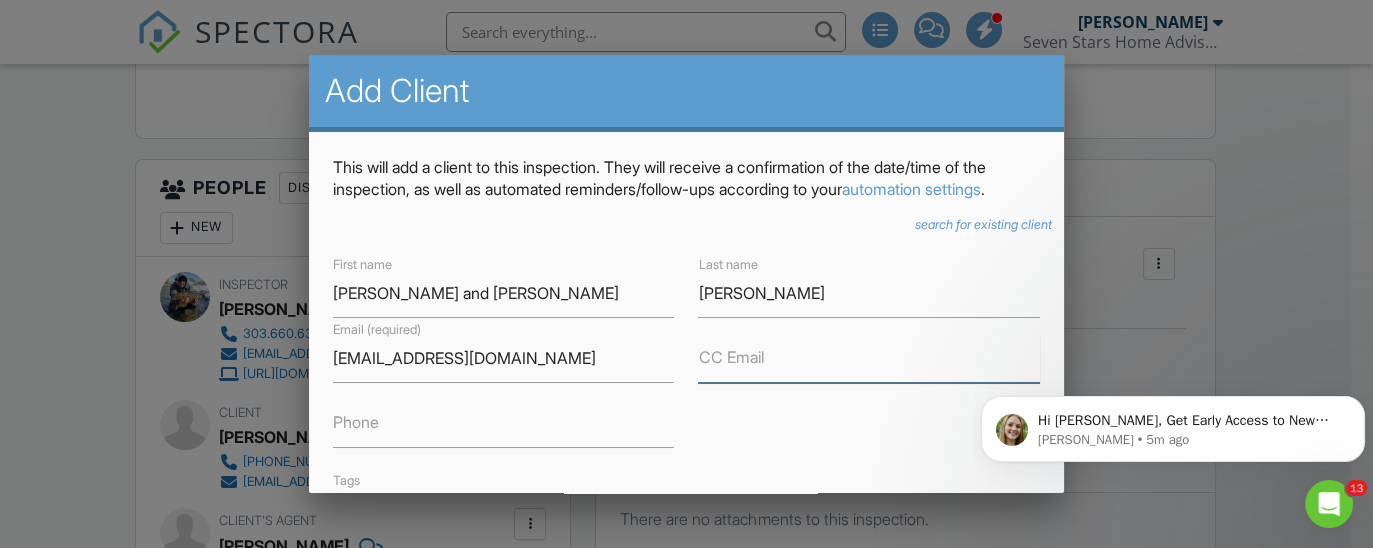 click on "CC Email" at bounding box center (869, 358) 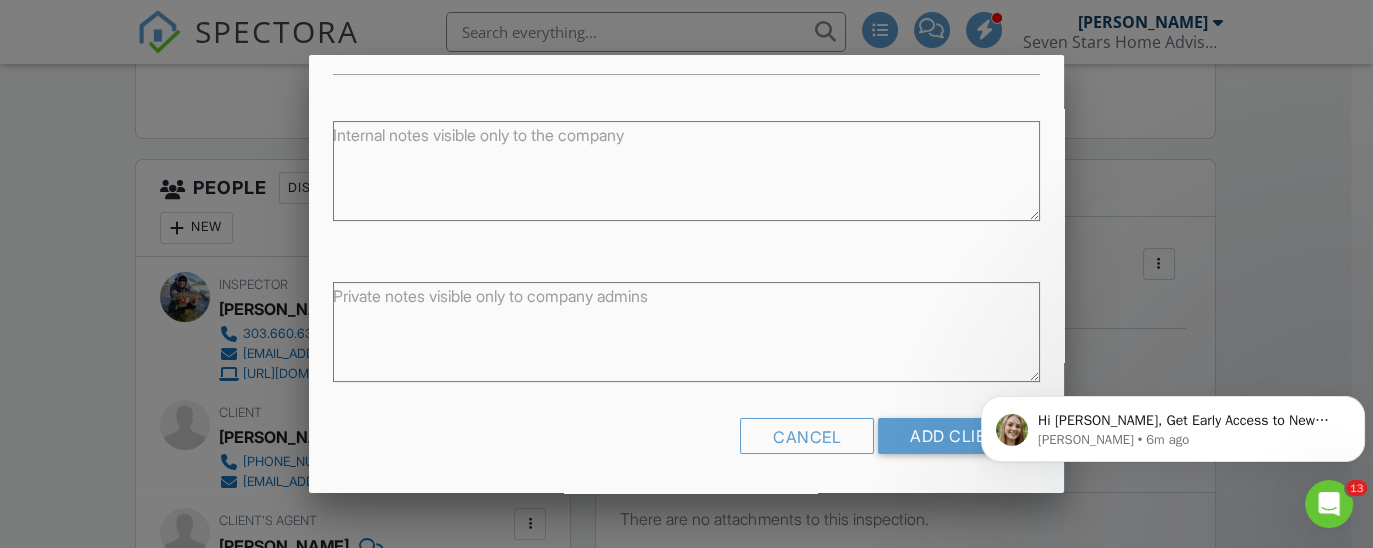 scroll, scrollTop: 475, scrollLeft: 0, axis: vertical 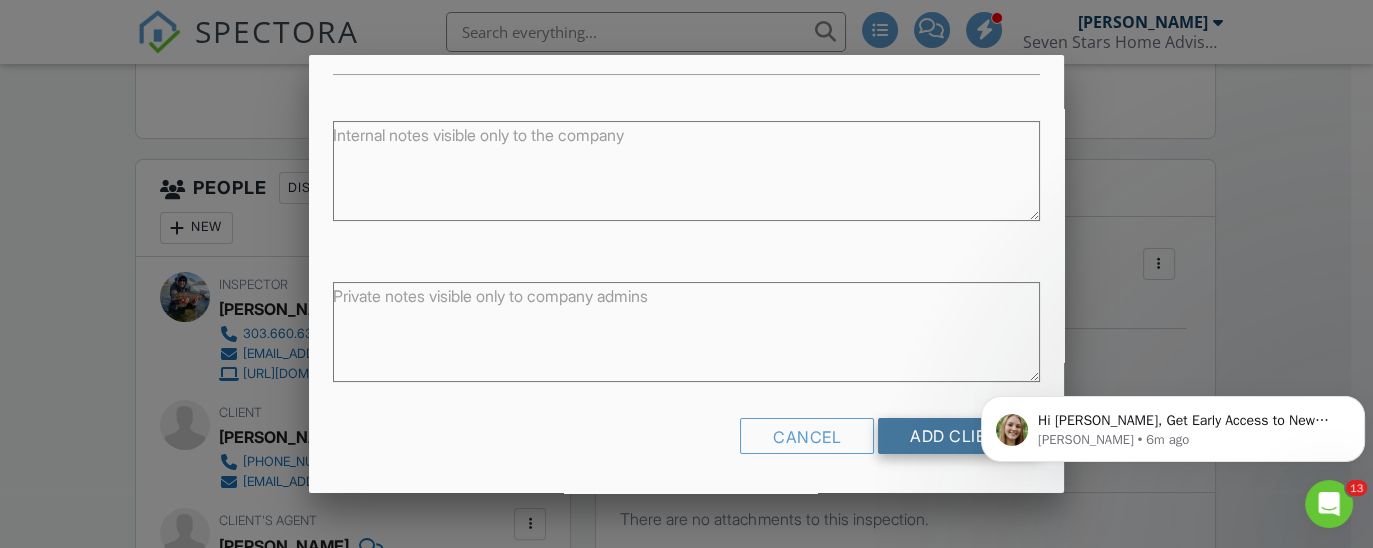 type on "[EMAIL_ADDRESS][DOMAIN_NAME]" 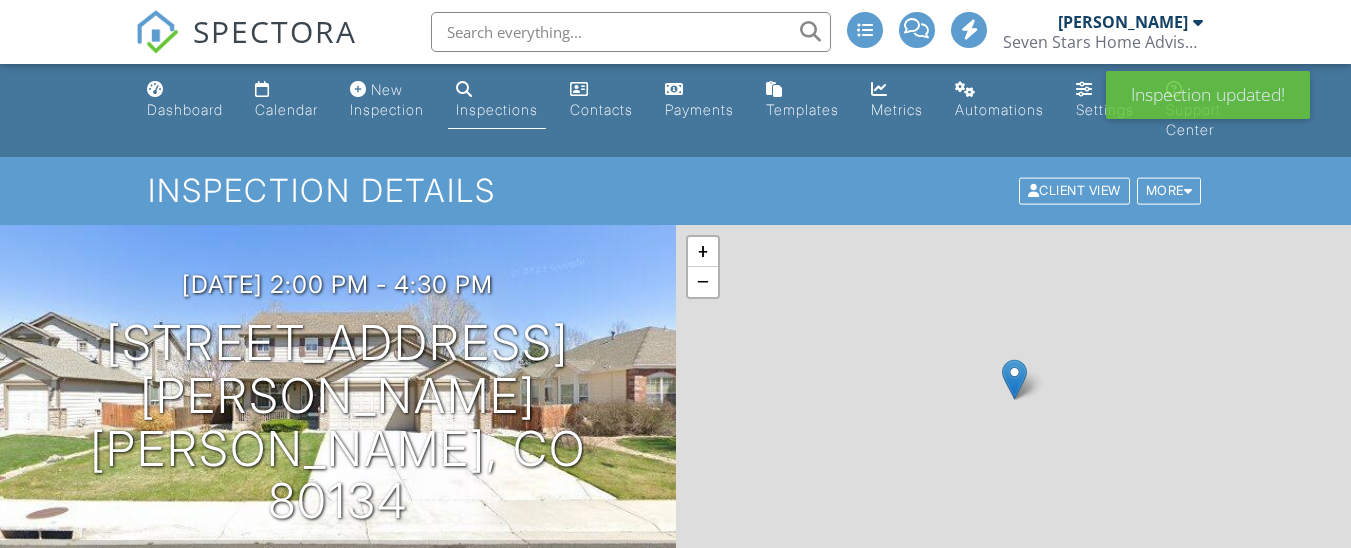 scroll, scrollTop: 0, scrollLeft: 0, axis: both 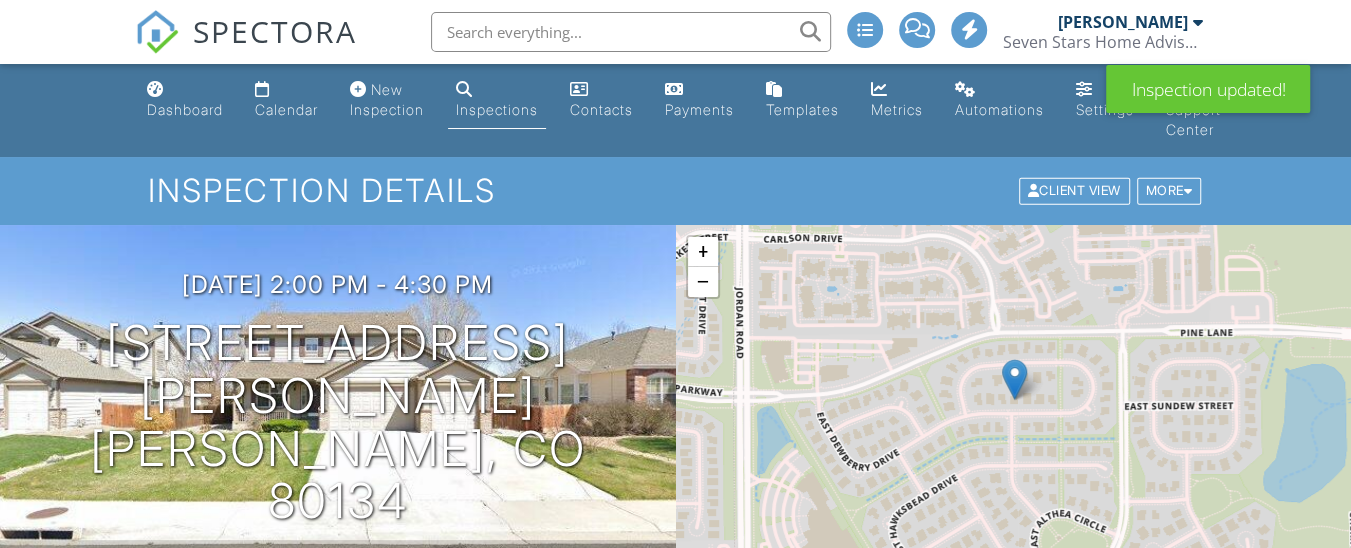 drag, startPoint x: 0, startPoint y: 0, endPoint x: 1001, endPoint y: 157, distance: 1013.23737 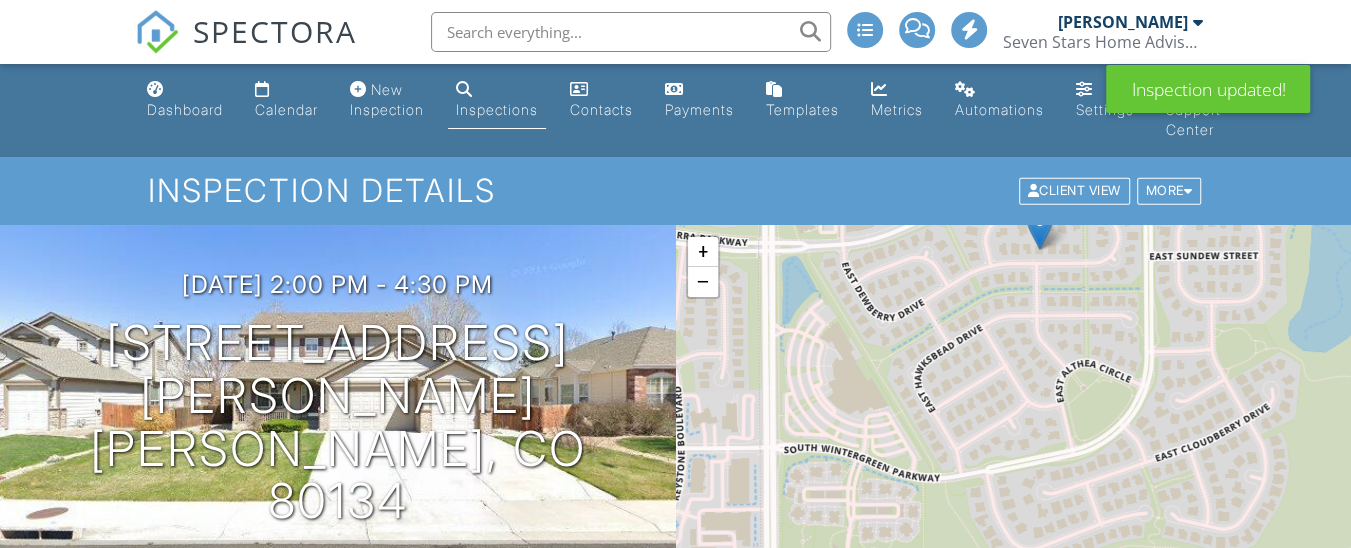 scroll, scrollTop: 45, scrollLeft: 0, axis: vertical 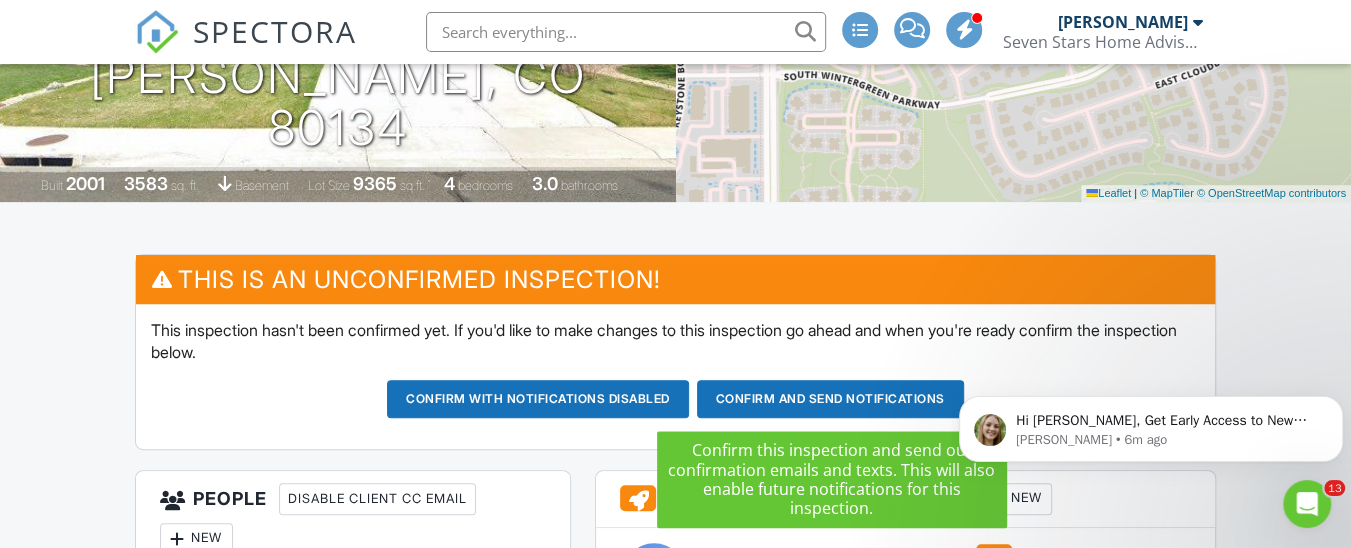 click on "Confirm and send notifications" at bounding box center (538, 399) 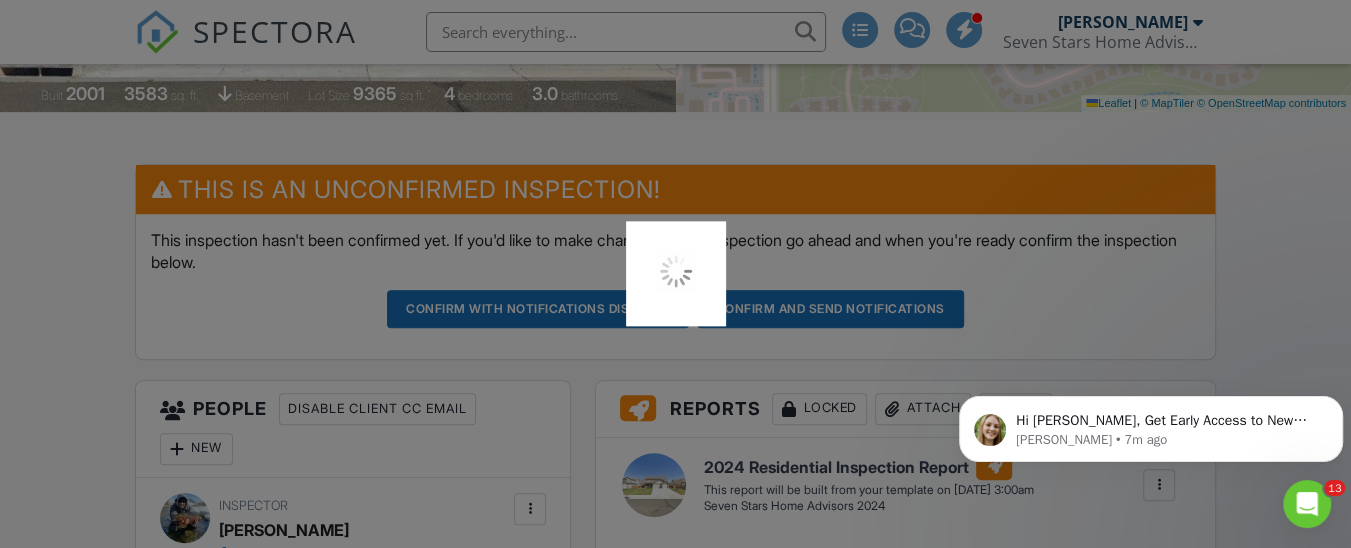 scroll, scrollTop: 472, scrollLeft: 0, axis: vertical 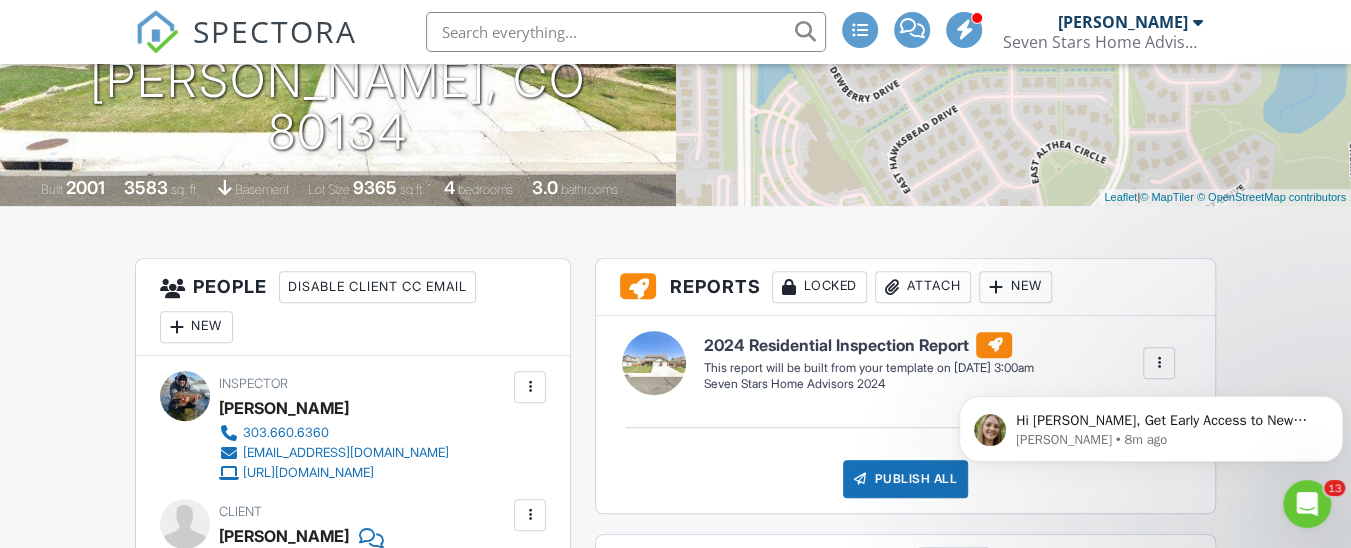click on "Hi Chad, Get Early Access to New Report Writing Features &amp; Updates Want to be the first to try Spectora’s latest updates? Join our early access group and be the first to use new features before they’re released. Features and updates coming soon that you will get early access to include: Update: The upgraded Rapid Fire Camera, New: Photo preview before adding images to a report, New: The .5 camera lens Megan • 8m ago" at bounding box center [1151, 424] 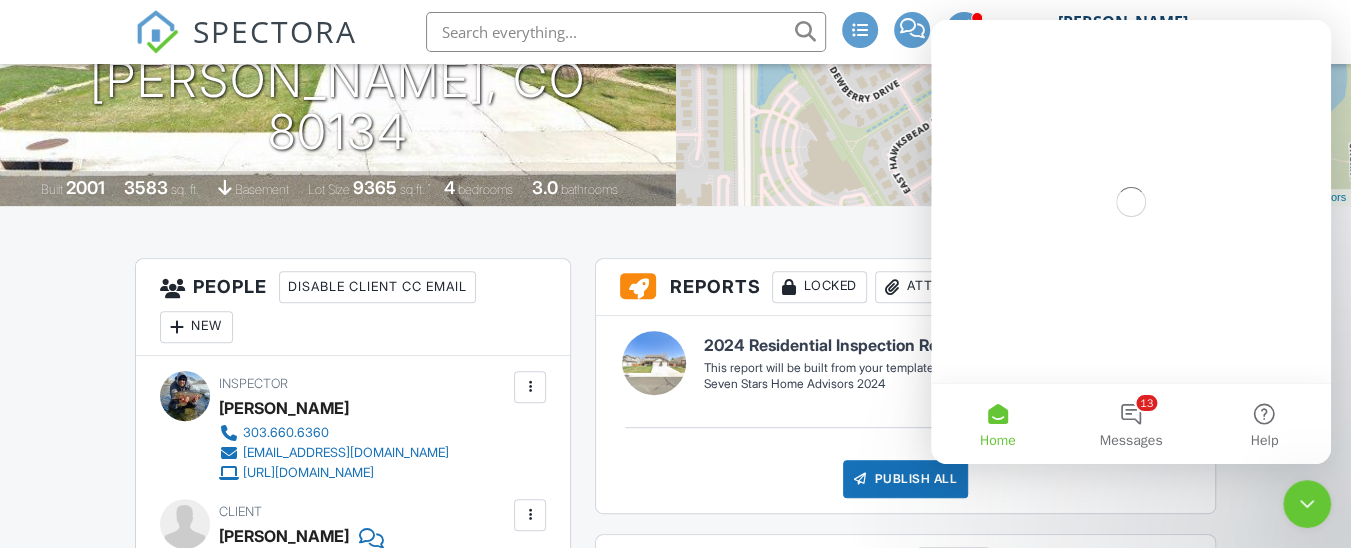 scroll, scrollTop: 0, scrollLeft: 0, axis: both 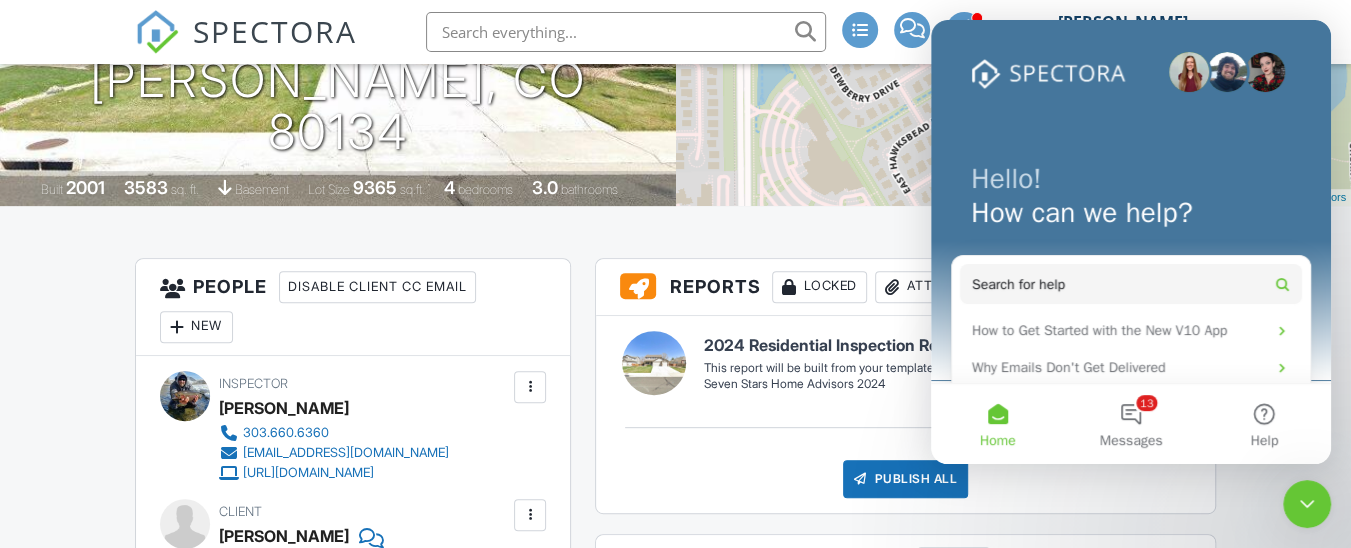 click 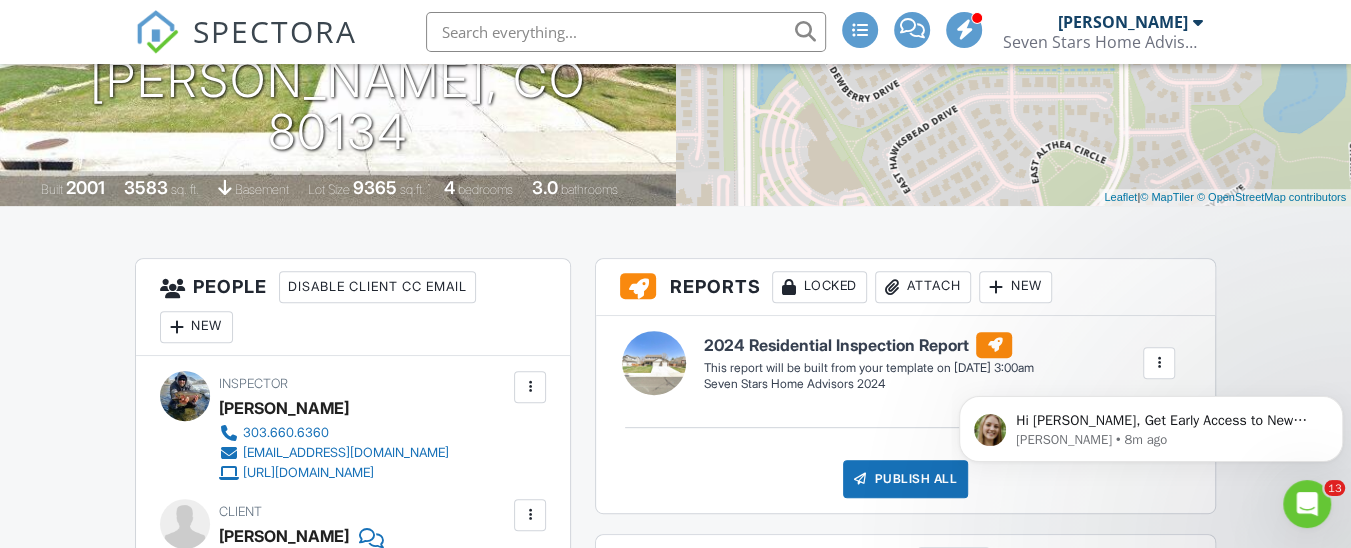 scroll, scrollTop: 0, scrollLeft: 0, axis: both 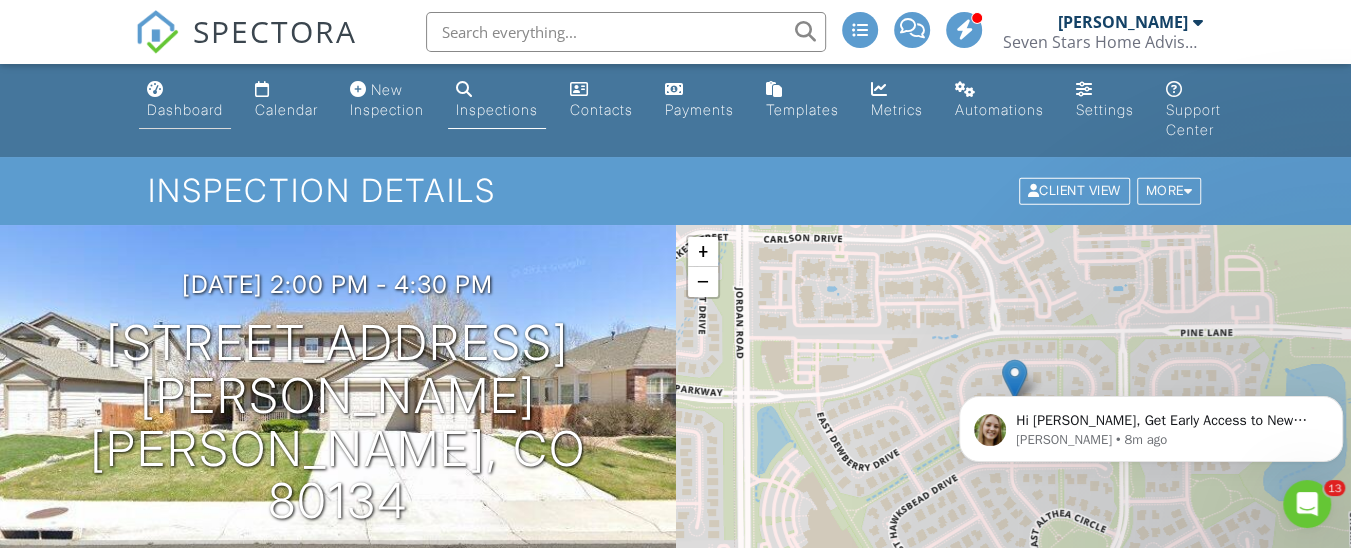 click on "Dashboard" at bounding box center [185, 109] 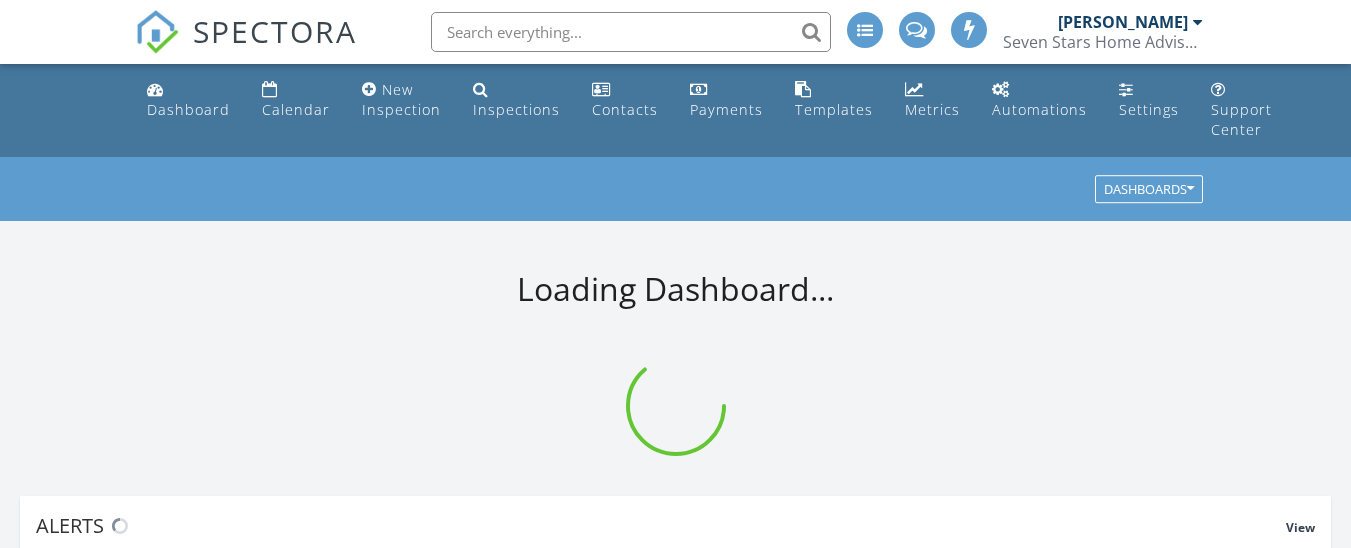 scroll, scrollTop: 0, scrollLeft: 0, axis: both 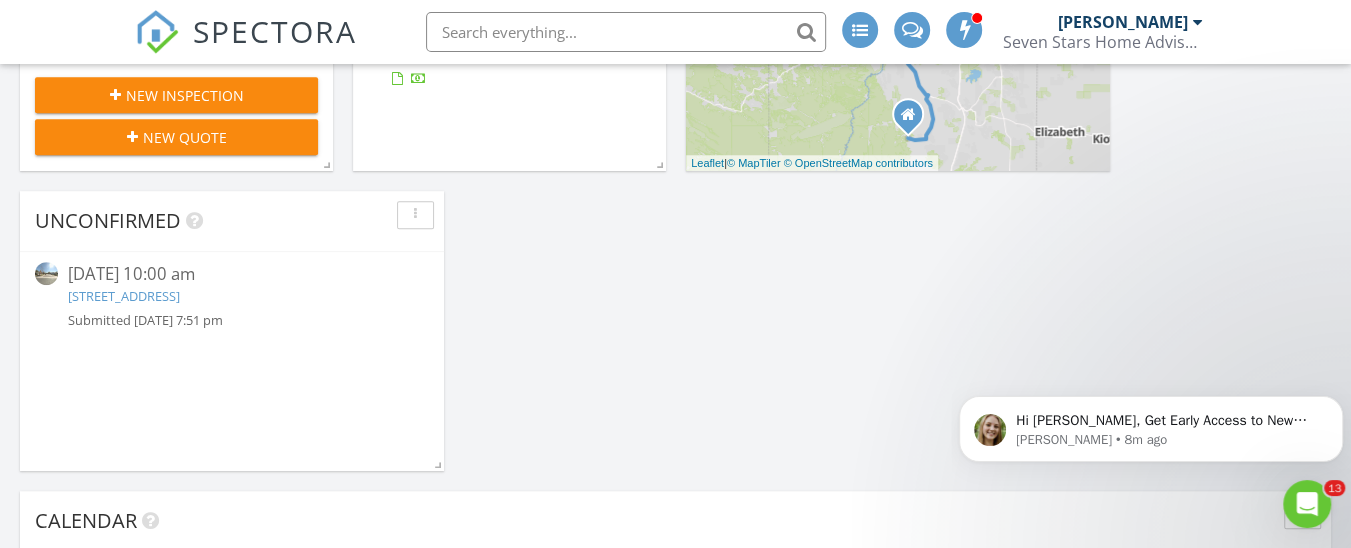 click on "498 S Rifle Street, Aurora, CO 80017" at bounding box center [124, 296] 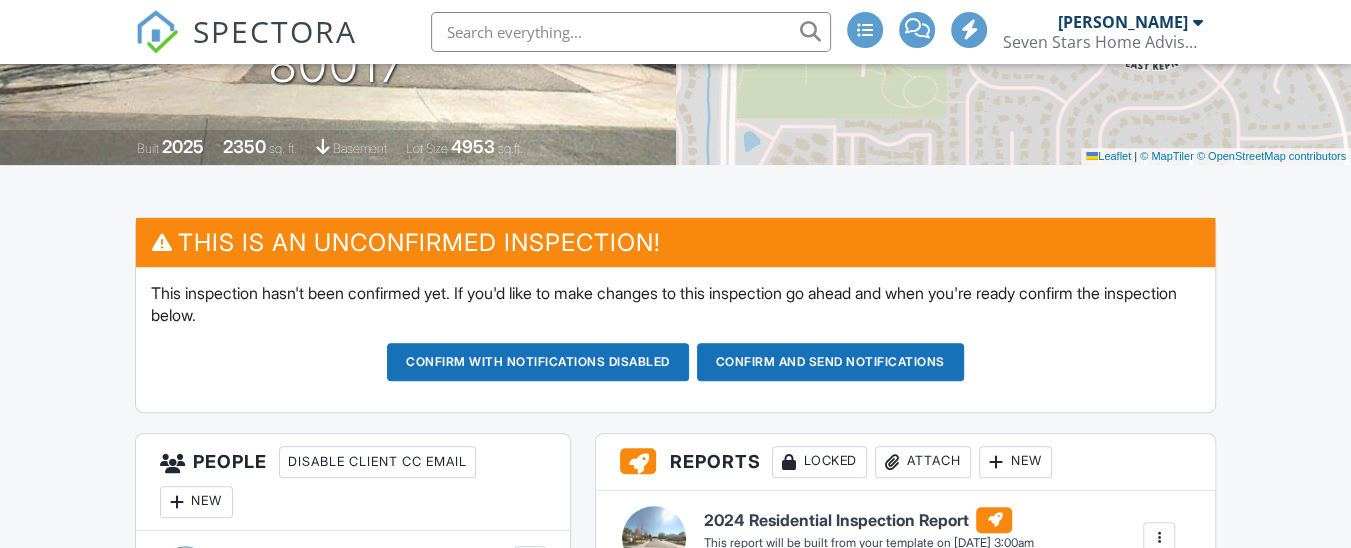 scroll, scrollTop: 811, scrollLeft: 0, axis: vertical 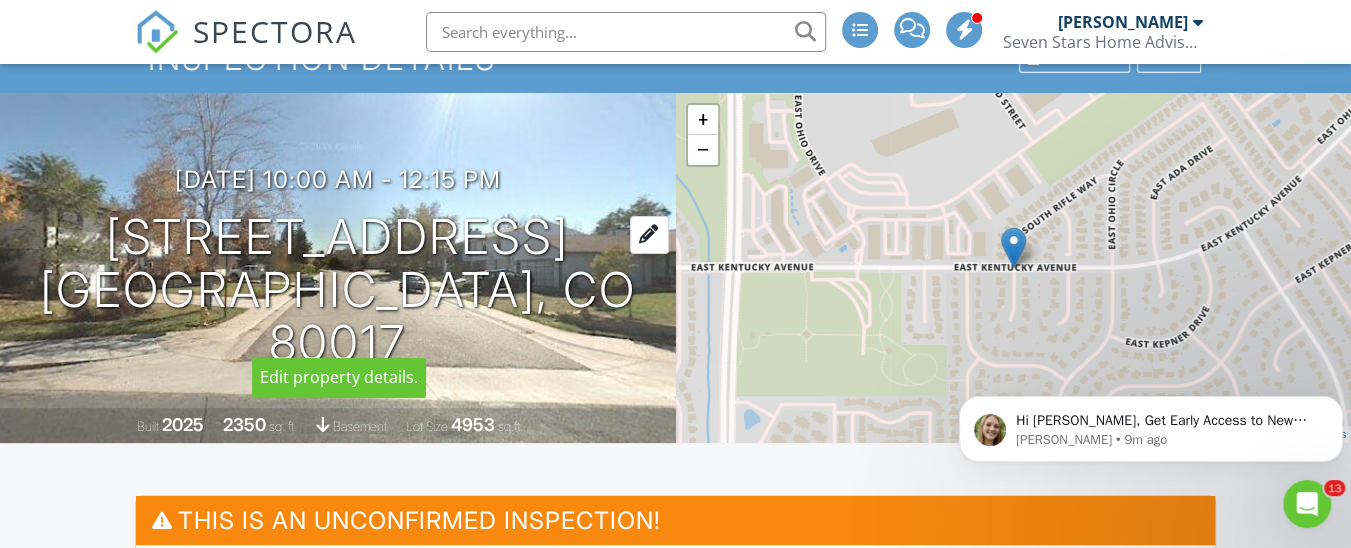 click on "498 S Rifle Street
Aurora, CO 80017" at bounding box center (338, 290) 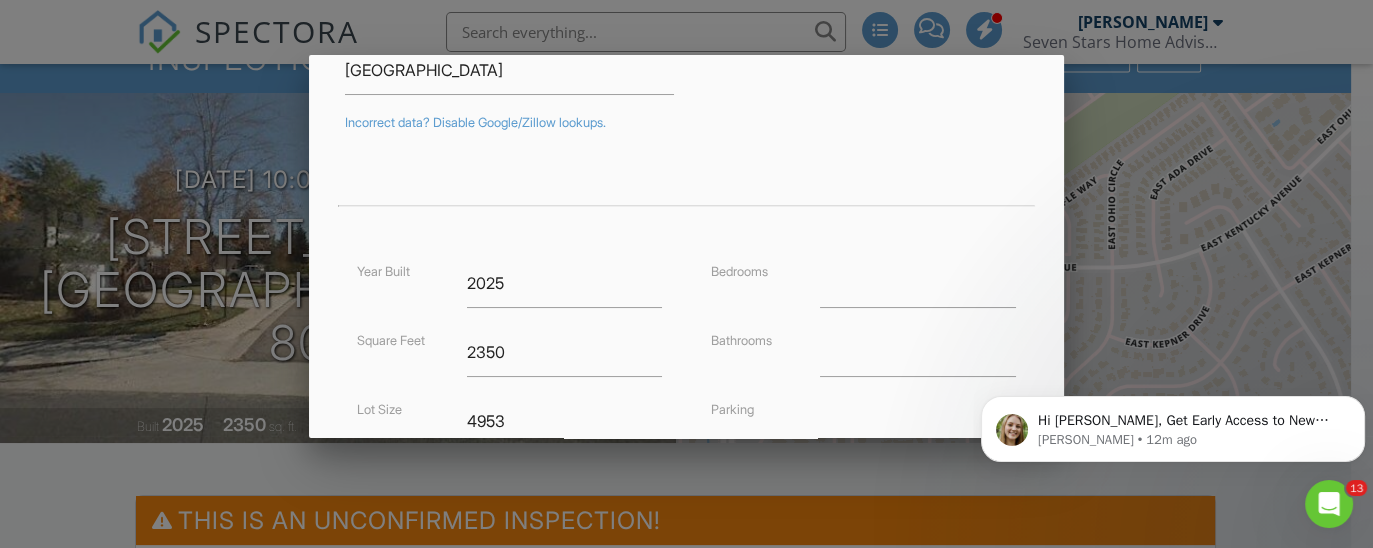 scroll, scrollTop: 367, scrollLeft: 0, axis: vertical 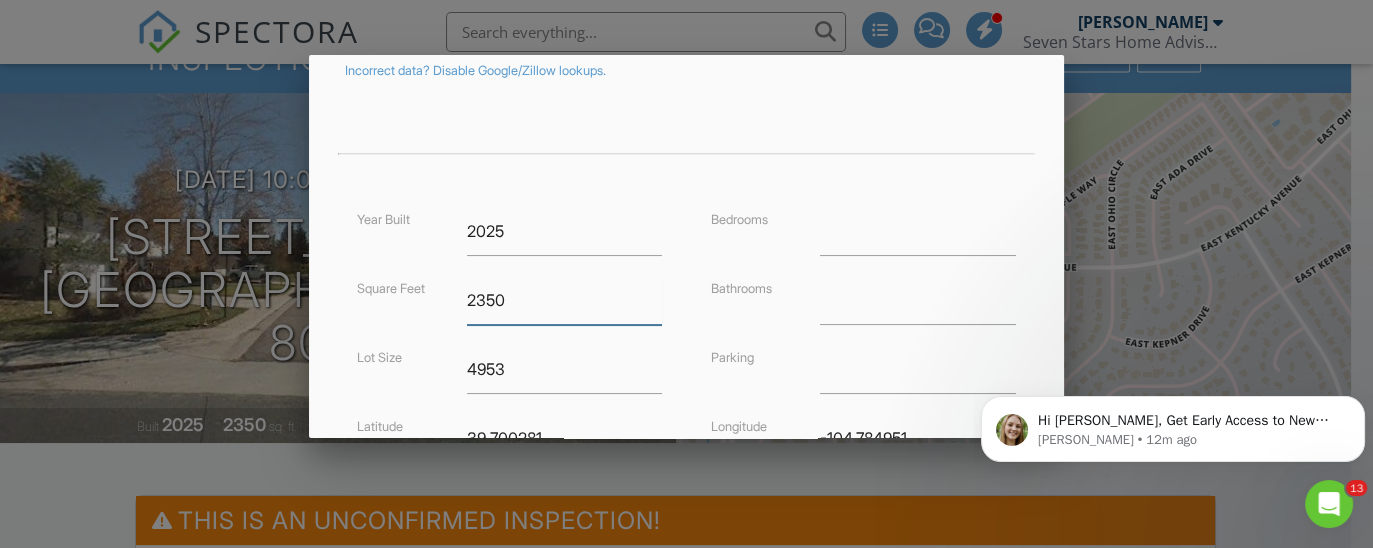 click on "2350" at bounding box center (565, 300) 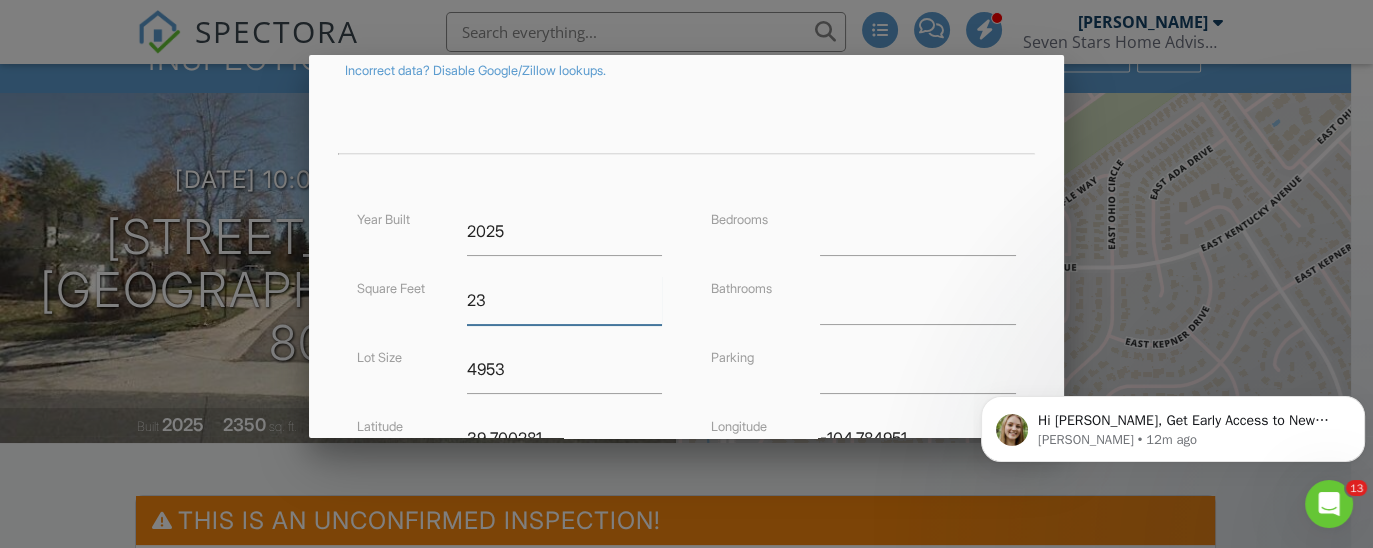 type on "2" 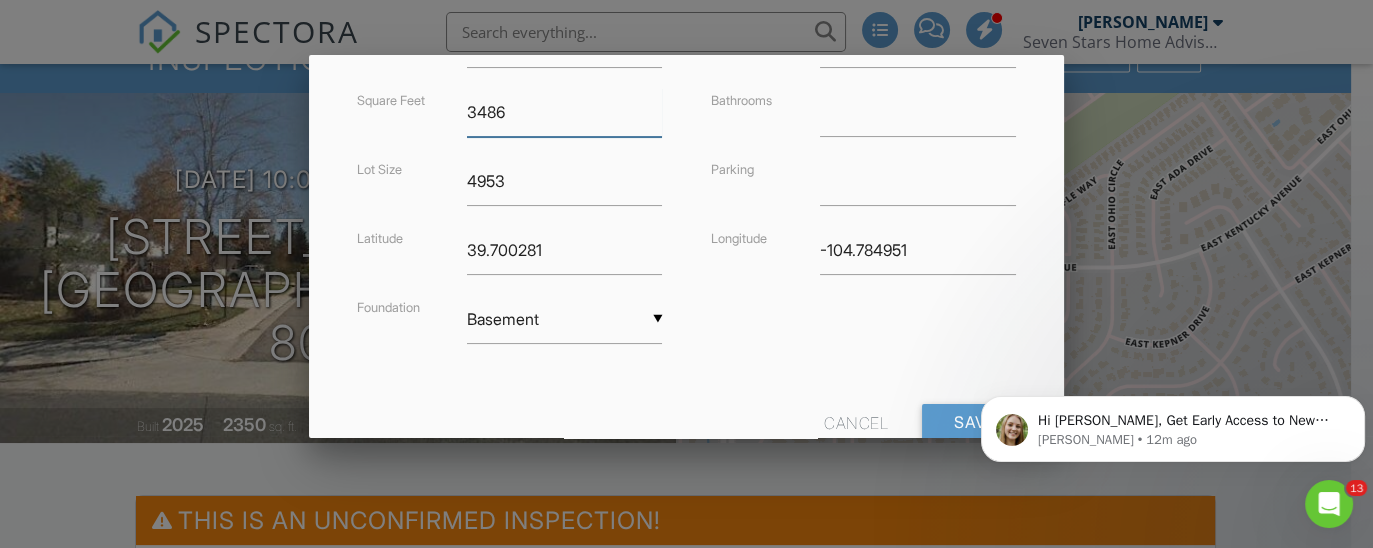 scroll, scrollTop: 612, scrollLeft: 0, axis: vertical 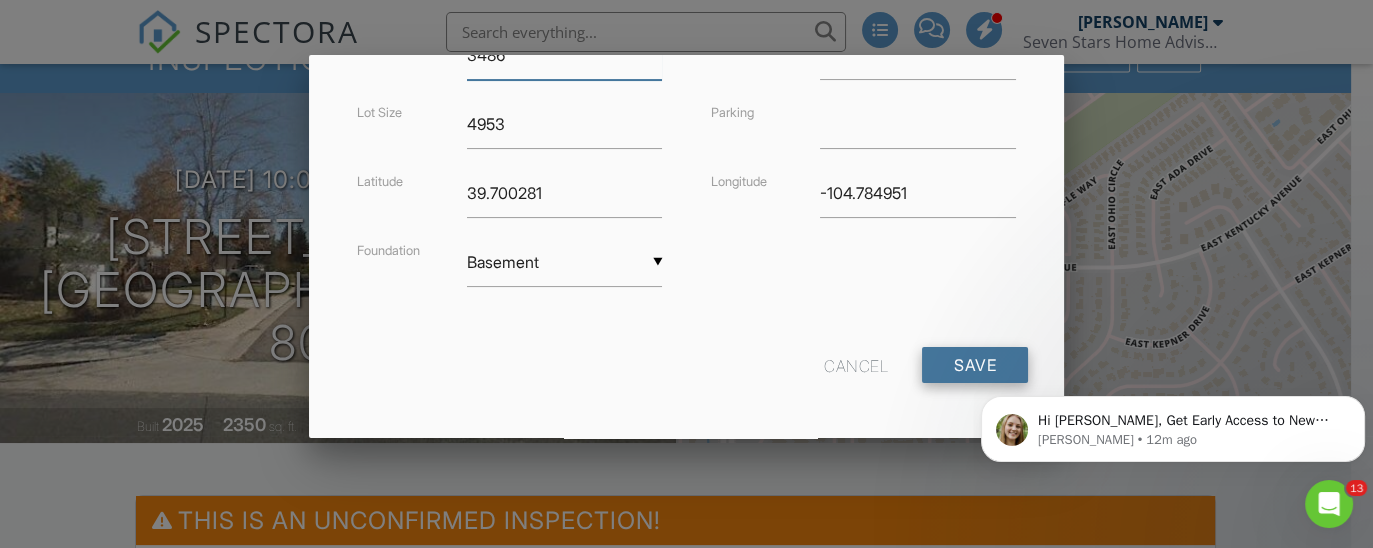 type on "3486" 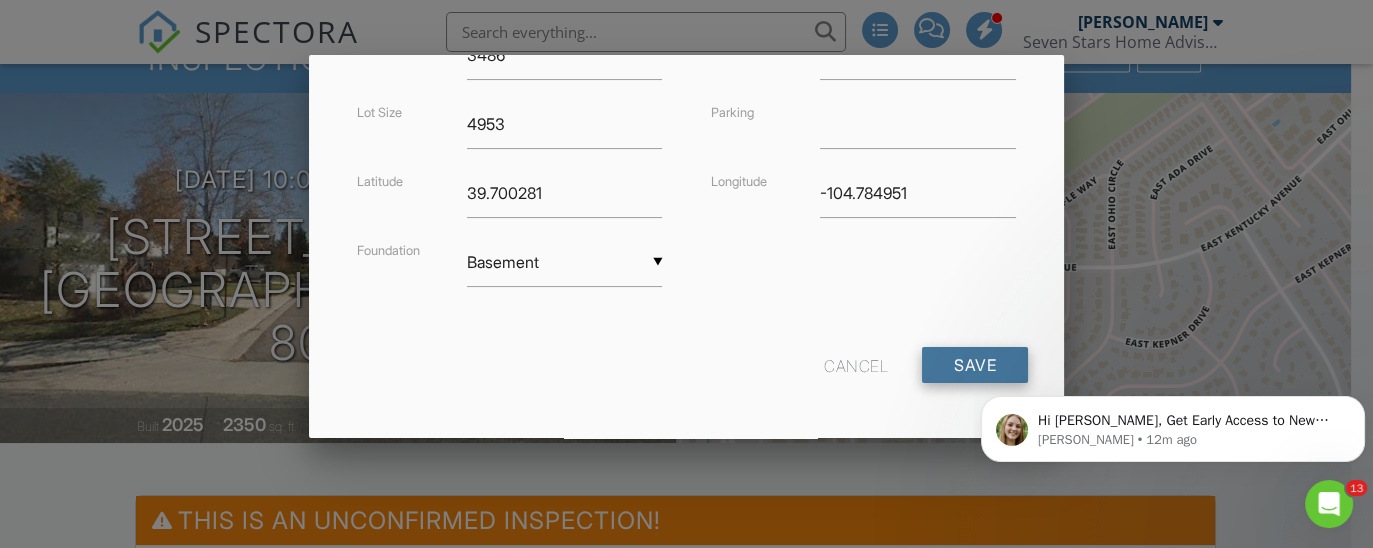 click on "Save" at bounding box center (975, 365) 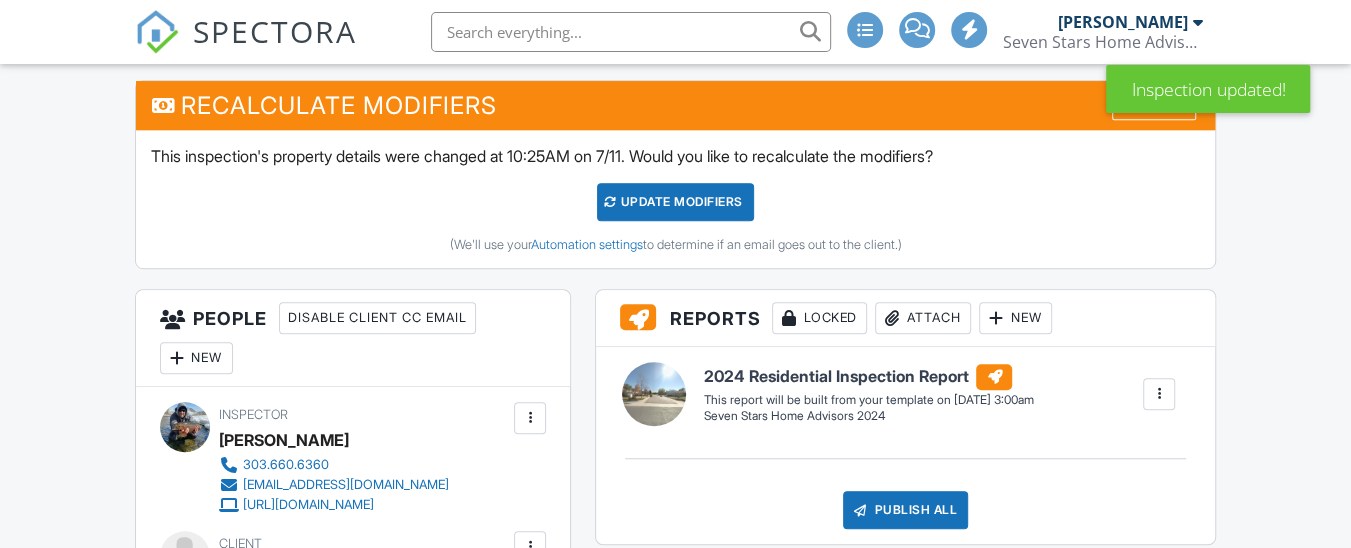 scroll, scrollTop: 774, scrollLeft: 0, axis: vertical 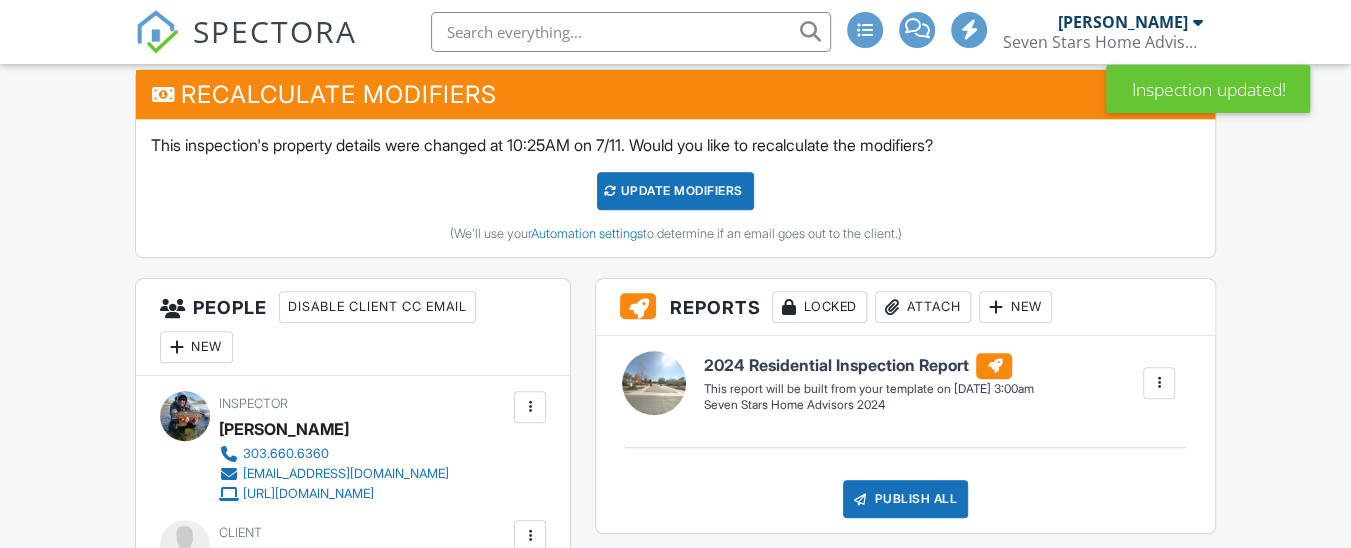 click on "UPDATE Modifiers" at bounding box center [675, 191] 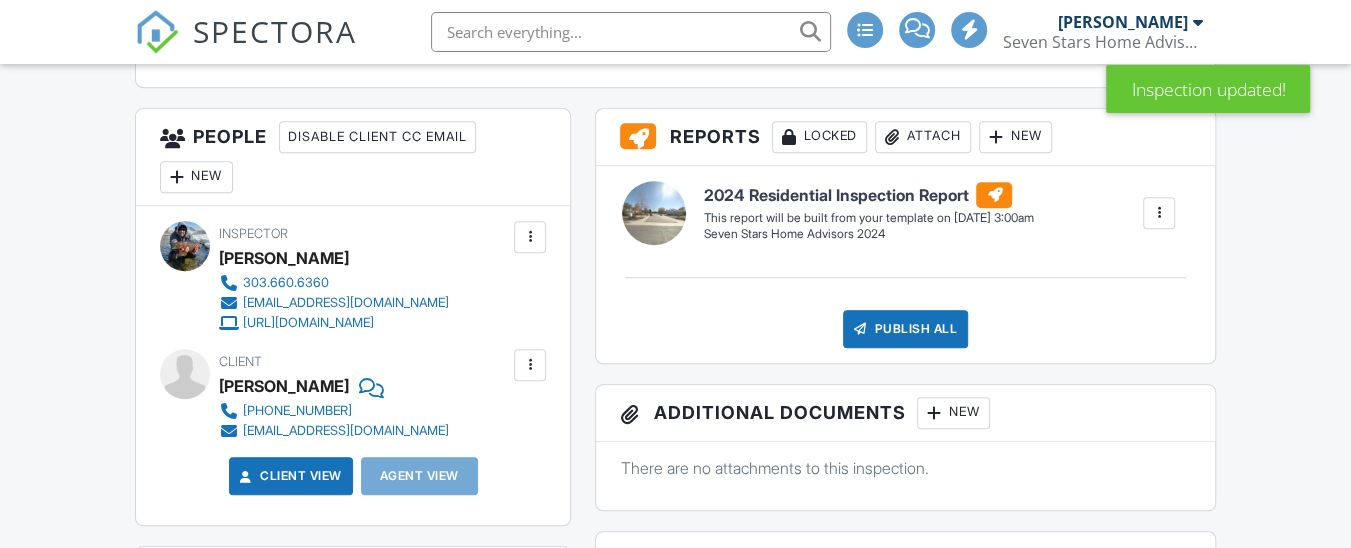 scroll, scrollTop: 1125, scrollLeft: 0, axis: vertical 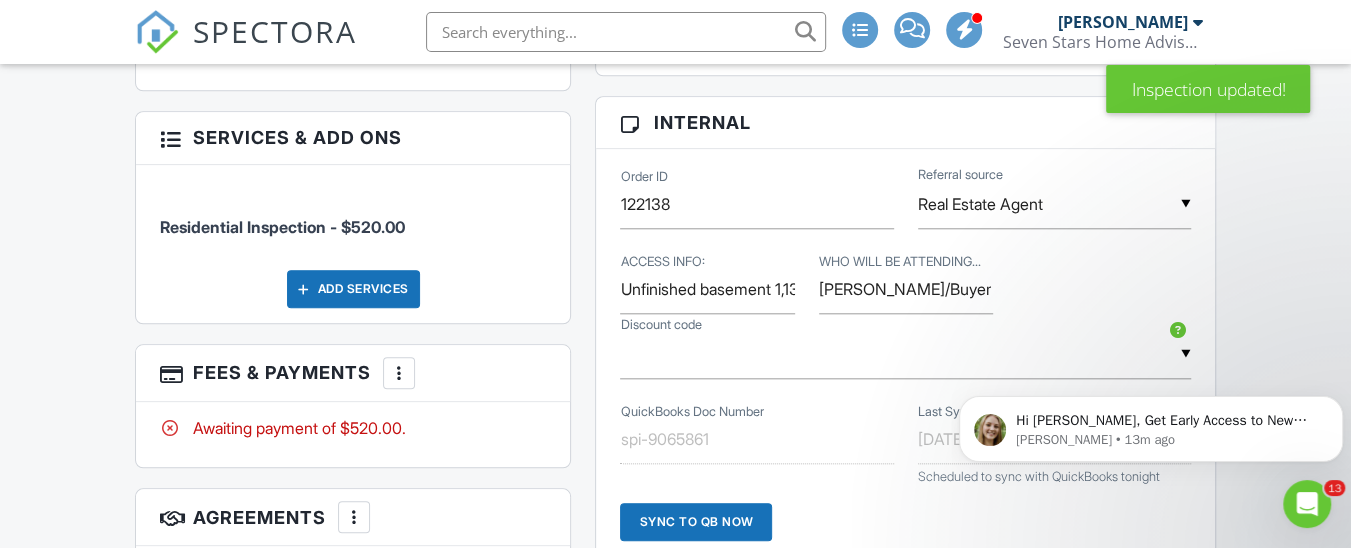 click at bounding box center [399, 373] 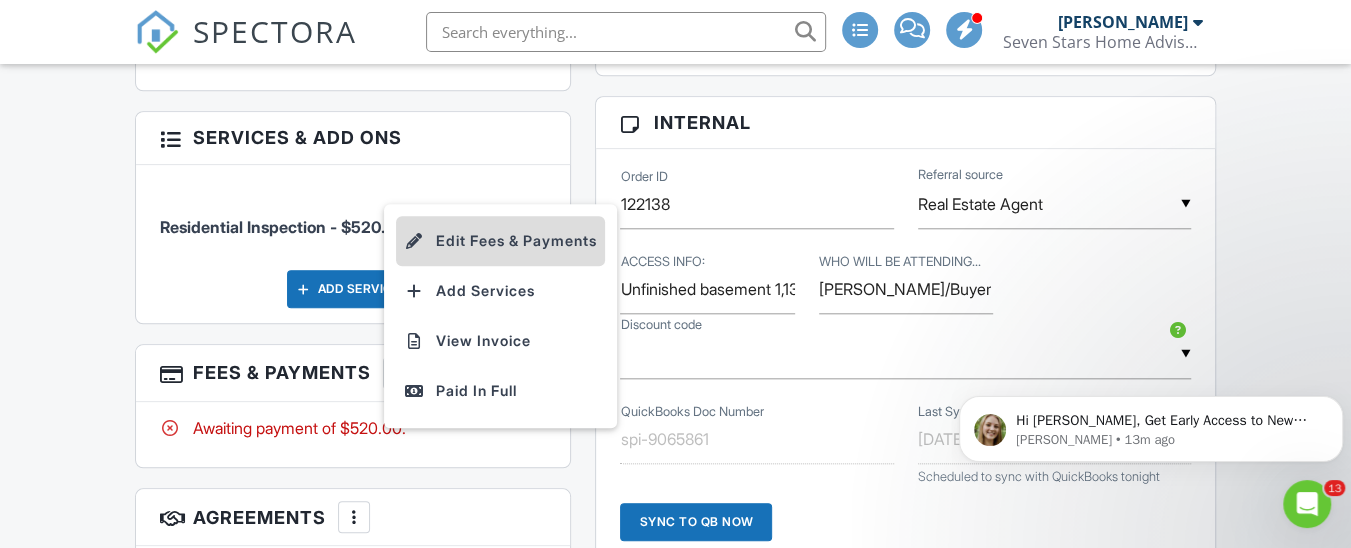 click on "Edit Fees & Payments" at bounding box center (500, 241) 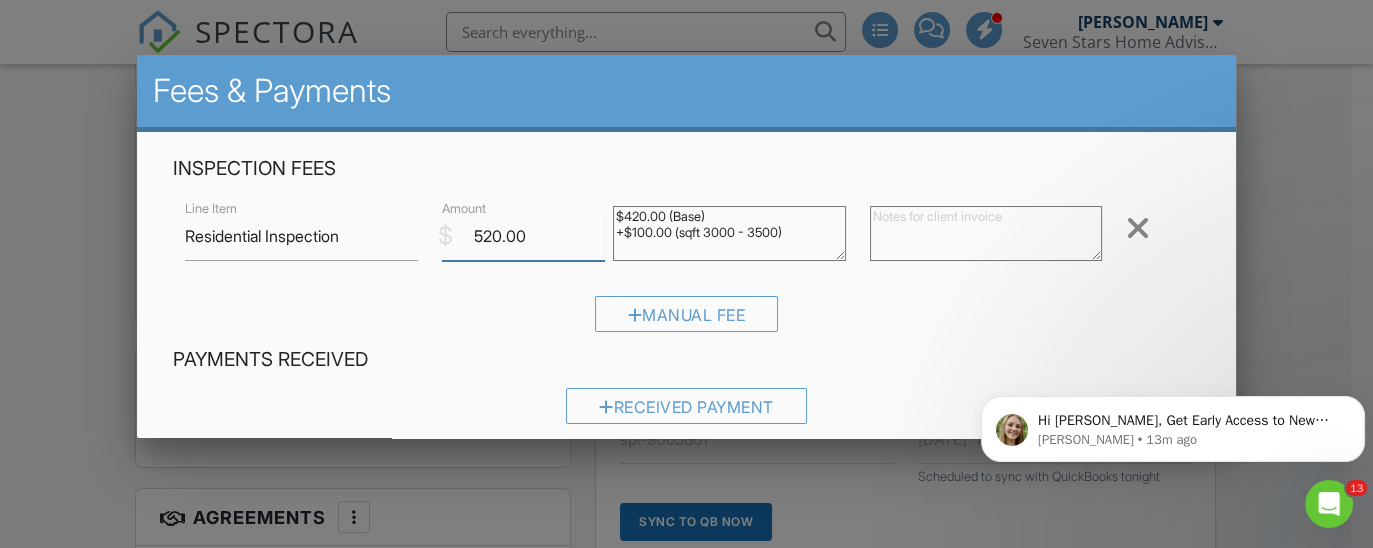 click on "520.00" at bounding box center [523, 236] 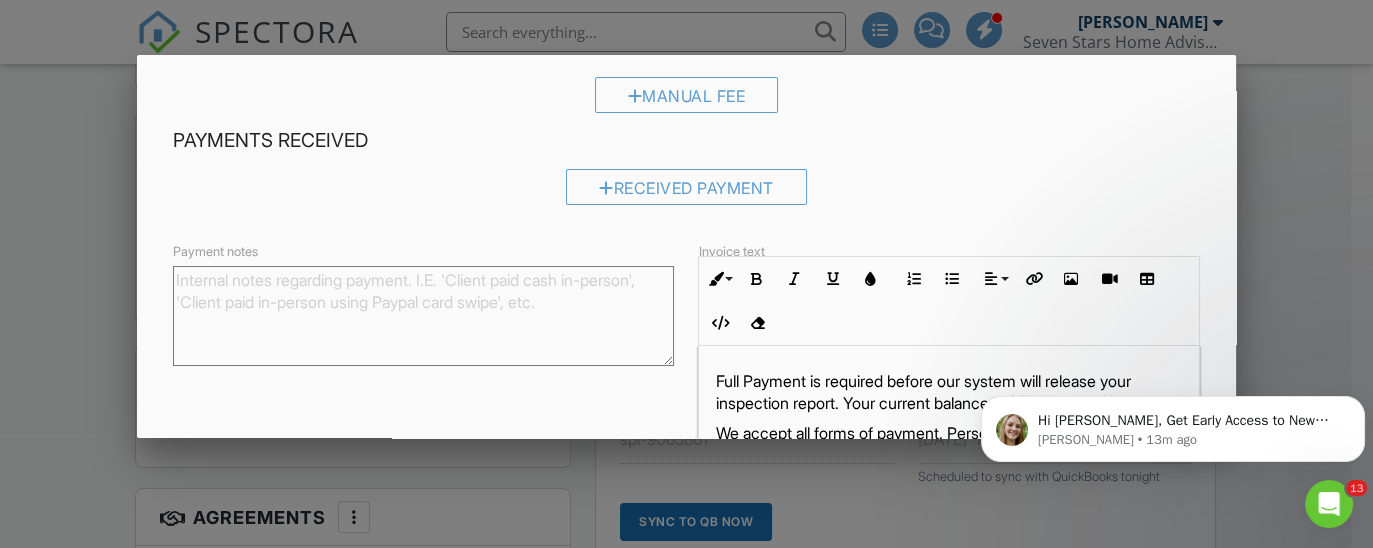 scroll, scrollTop: 230, scrollLeft: 0, axis: vertical 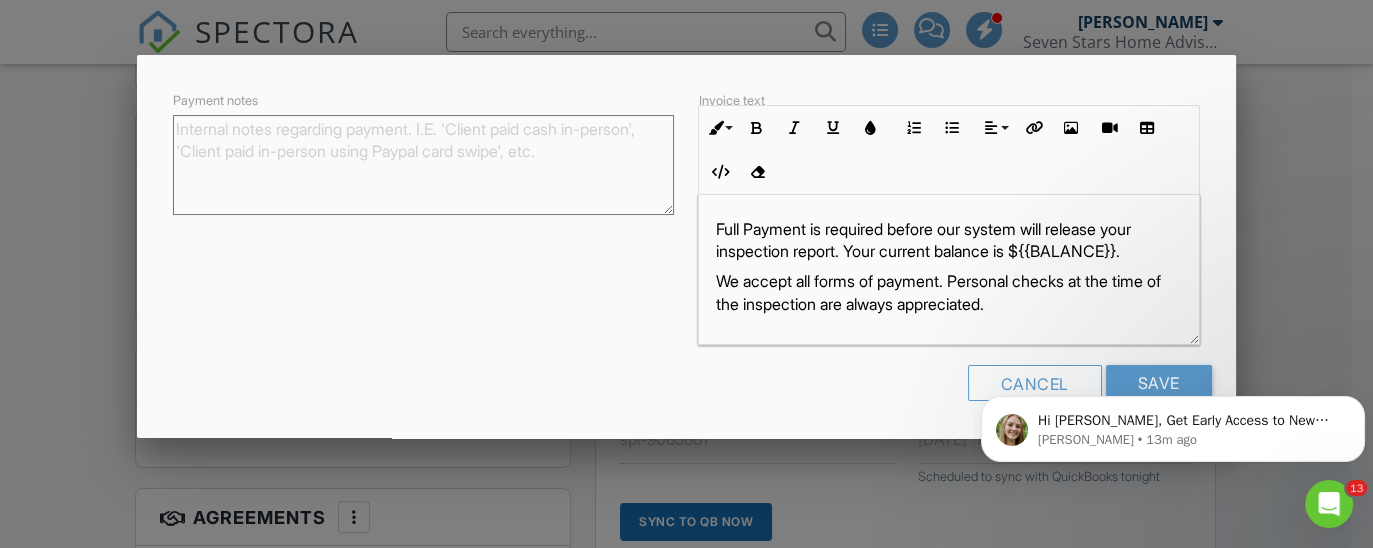 type on "570.00" 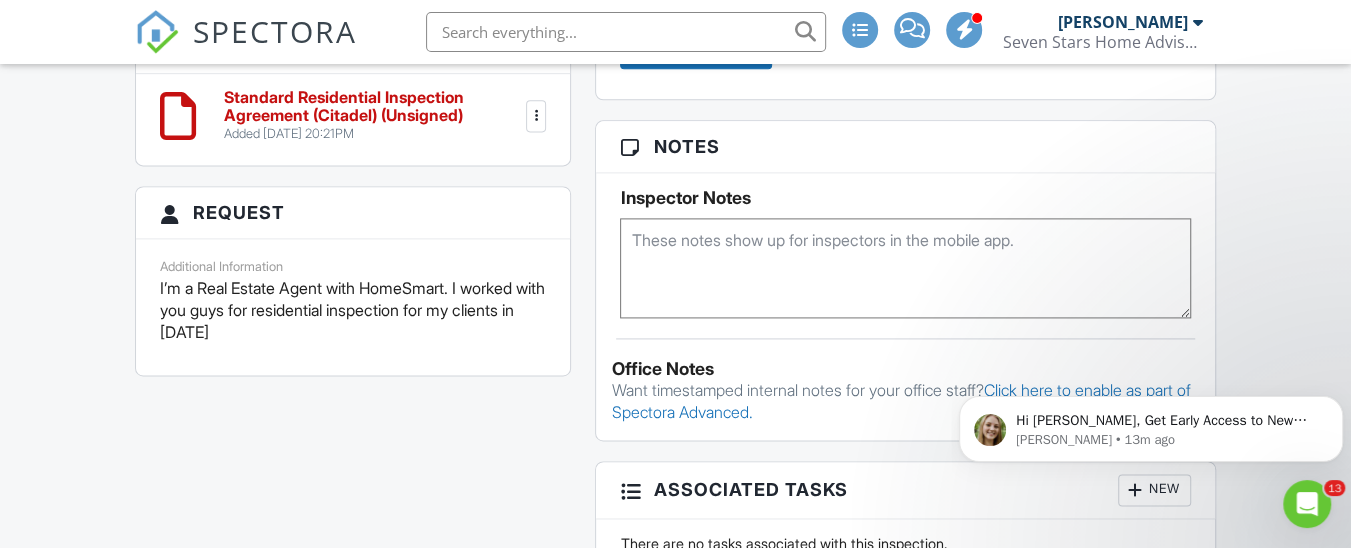 drag, startPoint x: 632, startPoint y: 339, endPoint x: 635, endPoint y: 274, distance: 65.06919 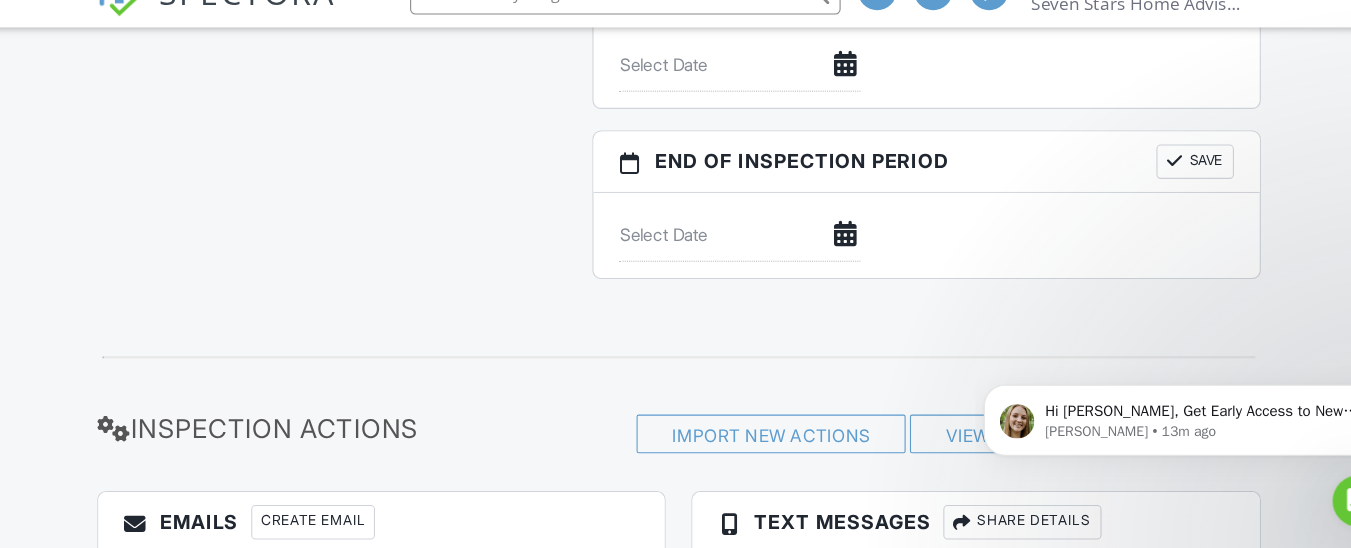 scroll, scrollTop: 2237, scrollLeft: 0, axis: vertical 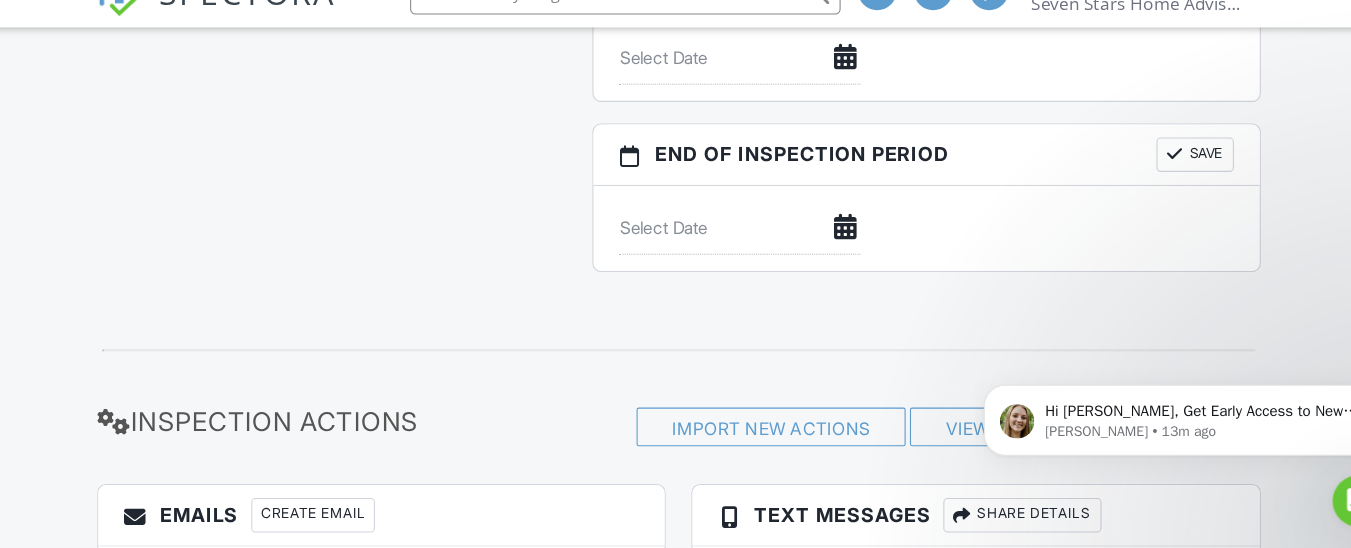 click on "Save" at bounding box center [1155, 24] 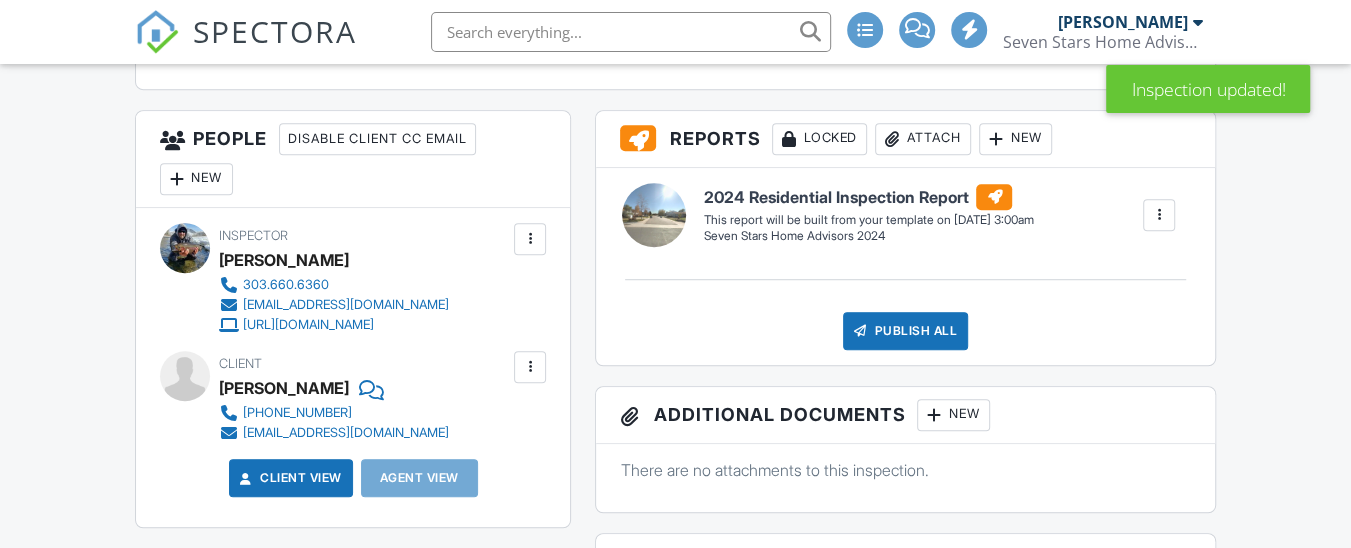 scroll, scrollTop: 0, scrollLeft: 0, axis: both 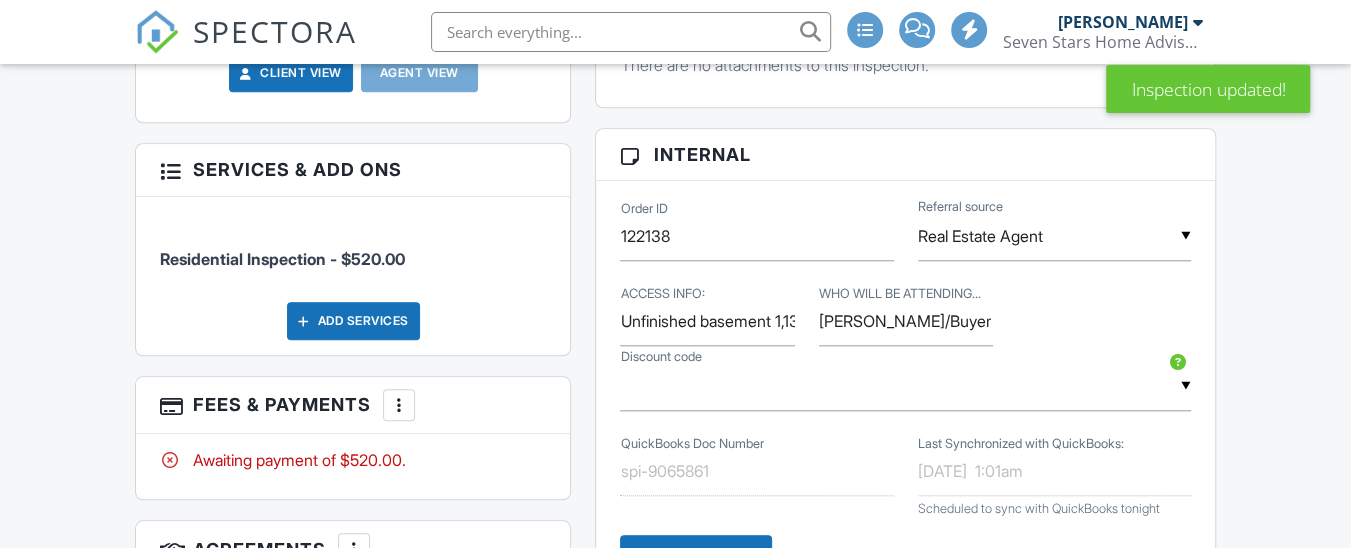 click at bounding box center [399, 405] 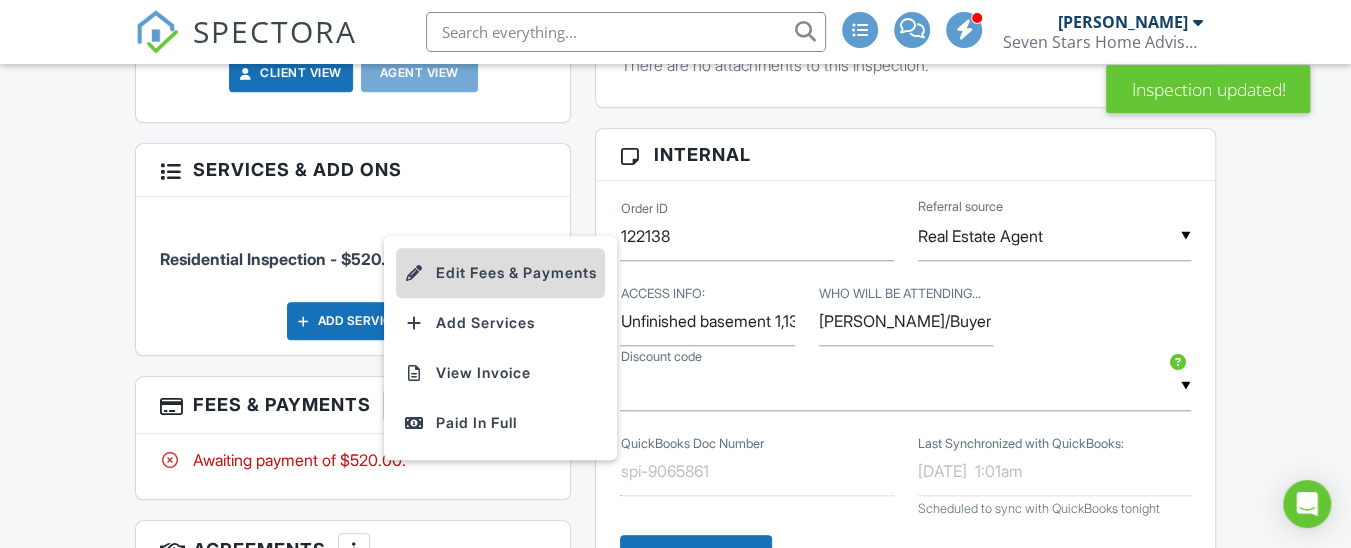 click on "Edit Fees & Payments" at bounding box center (500, 273) 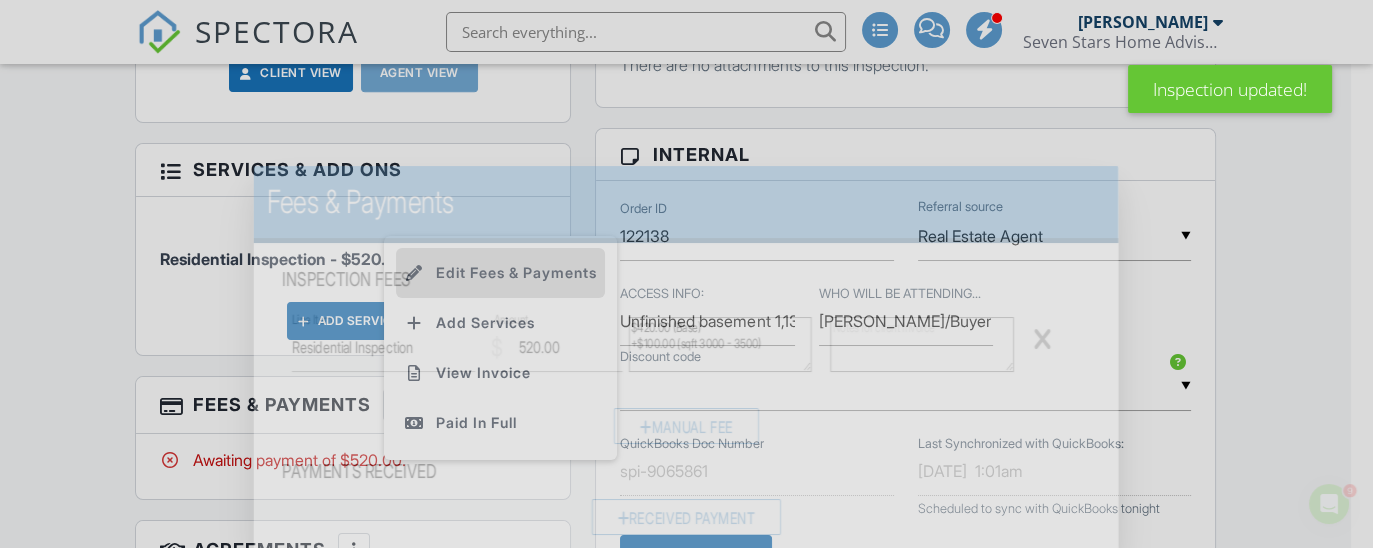 scroll, scrollTop: 0, scrollLeft: 0, axis: both 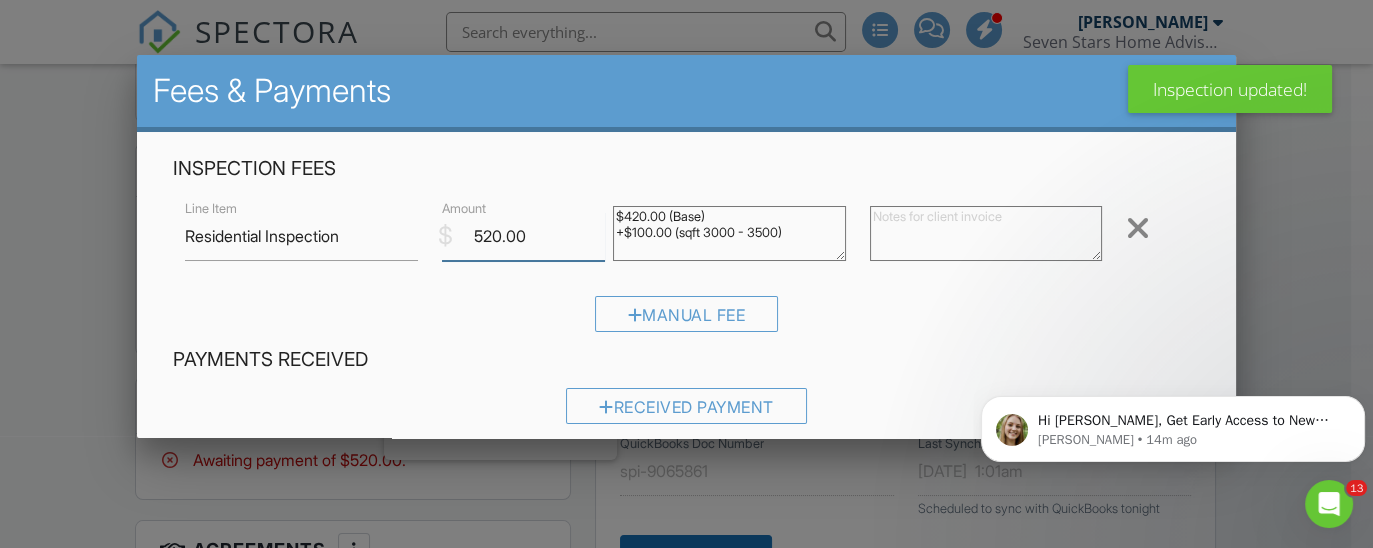 click on "520.00" at bounding box center (523, 236) 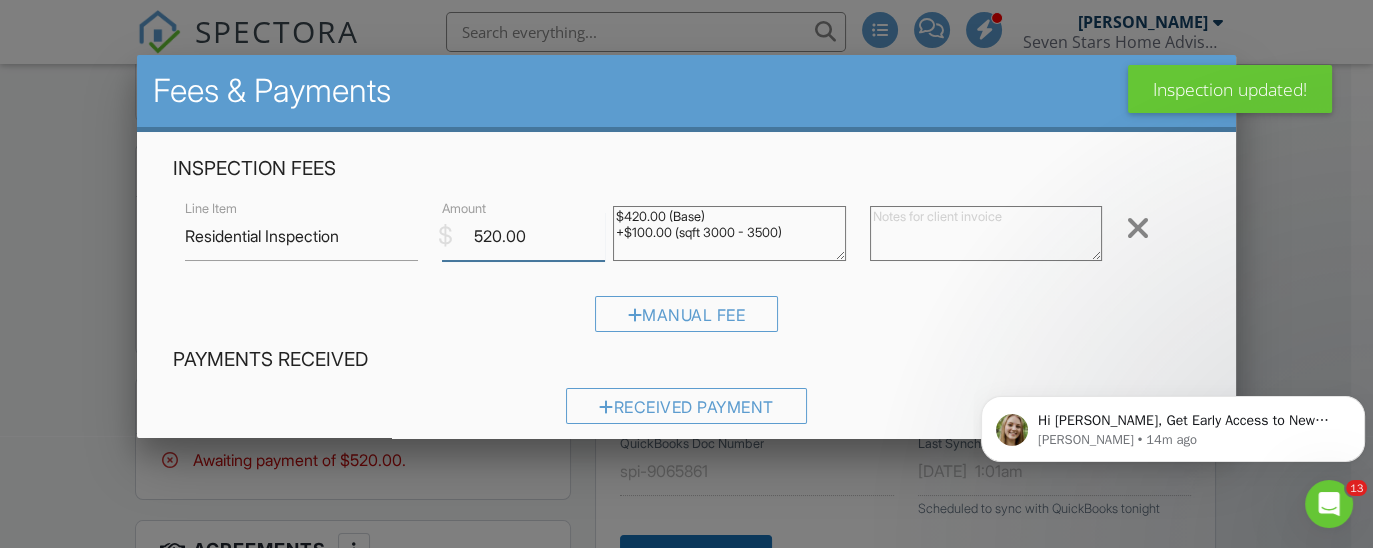 click on "520.00" at bounding box center (523, 236) 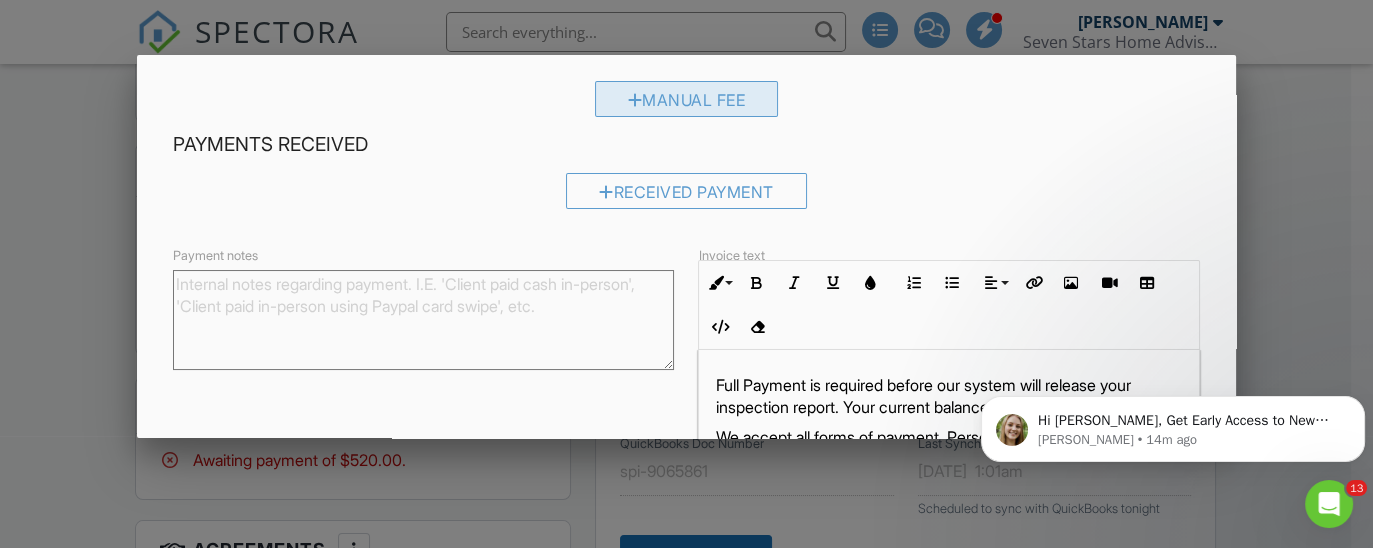 scroll, scrollTop: 370, scrollLeft: 0, axis: vertical 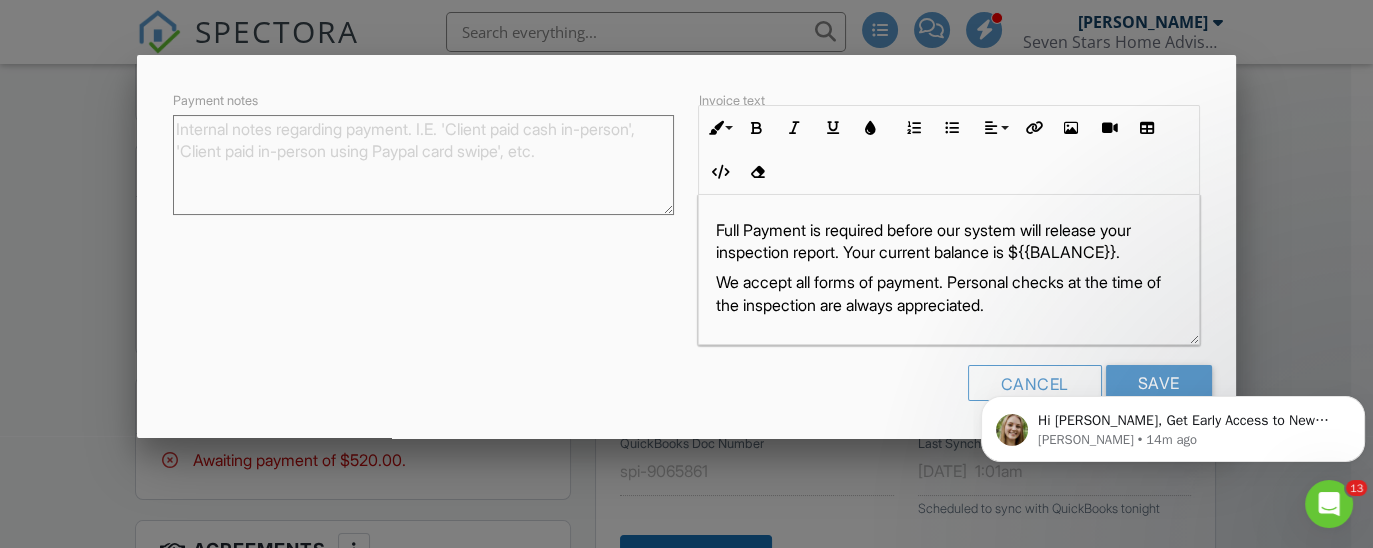 type on "570.00" 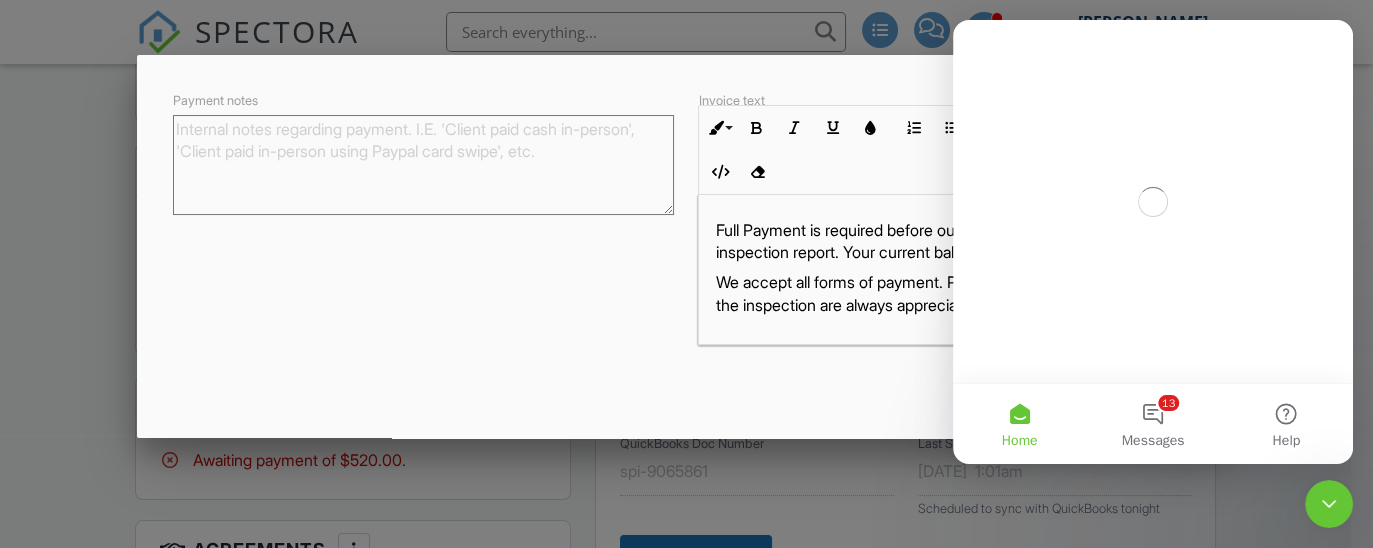 scroll, scrollTop: 0, scrollLeft: 0, axis: both 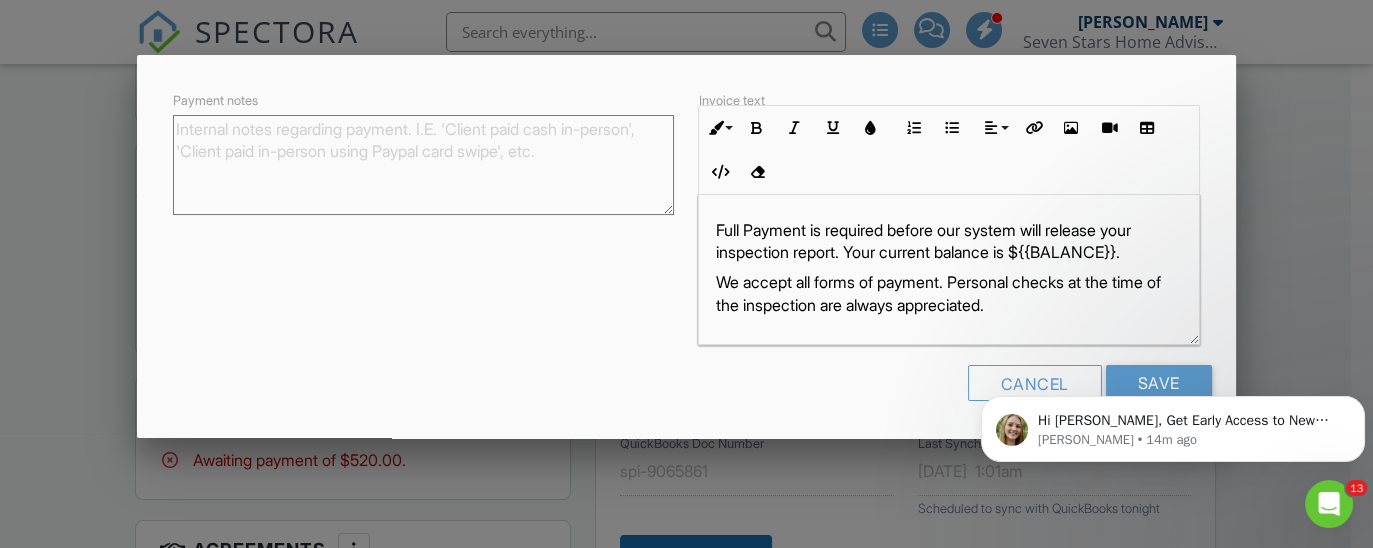 click on "Hi [PERSON_NAME], Get Early Access to New Report Writing Features &amp; Updates Want to be the first to try [PERSON_NAME]’s latest updates? Join our early access group and be the first to use new features before they’re released. Features and updates coming soon that you will get early access to include: Update: The upgraded Rapid Fire Camera, New: Photo preview before adding images to a report, New: The .5 camera lens [PERSON_NAME] • 14m ago" at bounding box center (1173, 337) 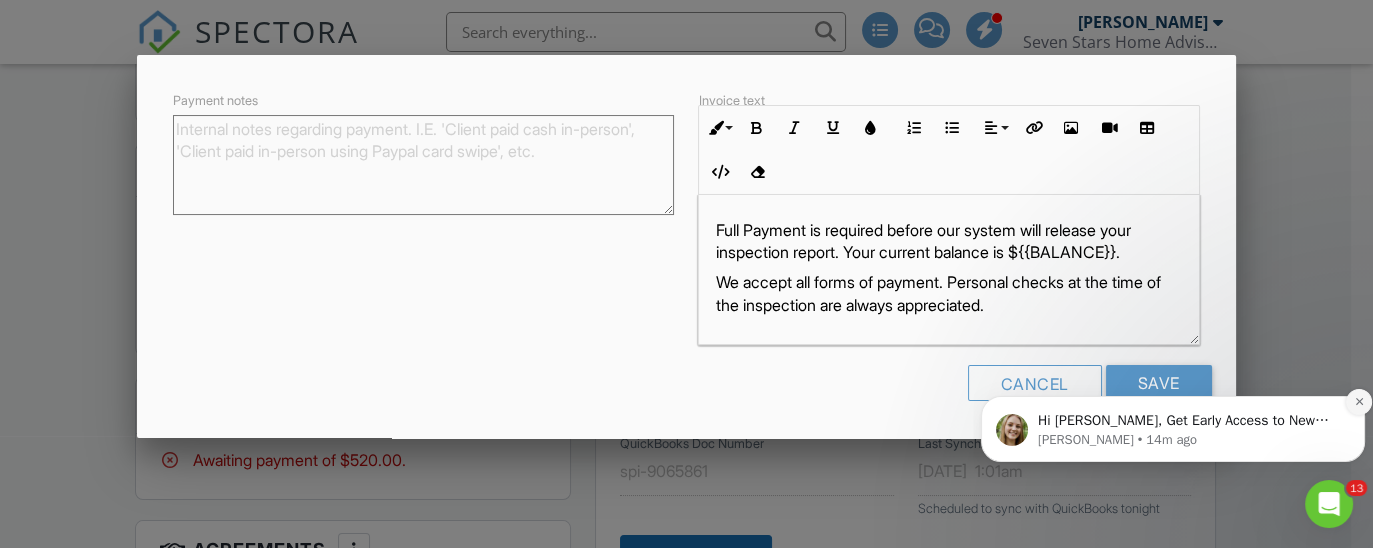 click 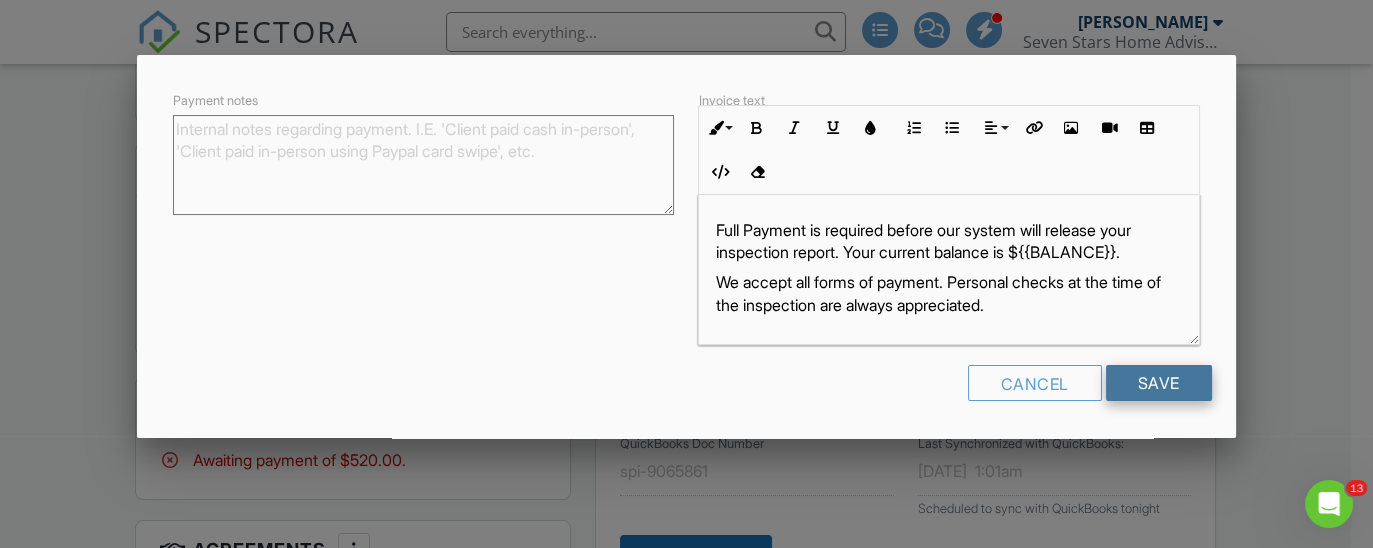click on "Save" at bounding box center [1159, 383] 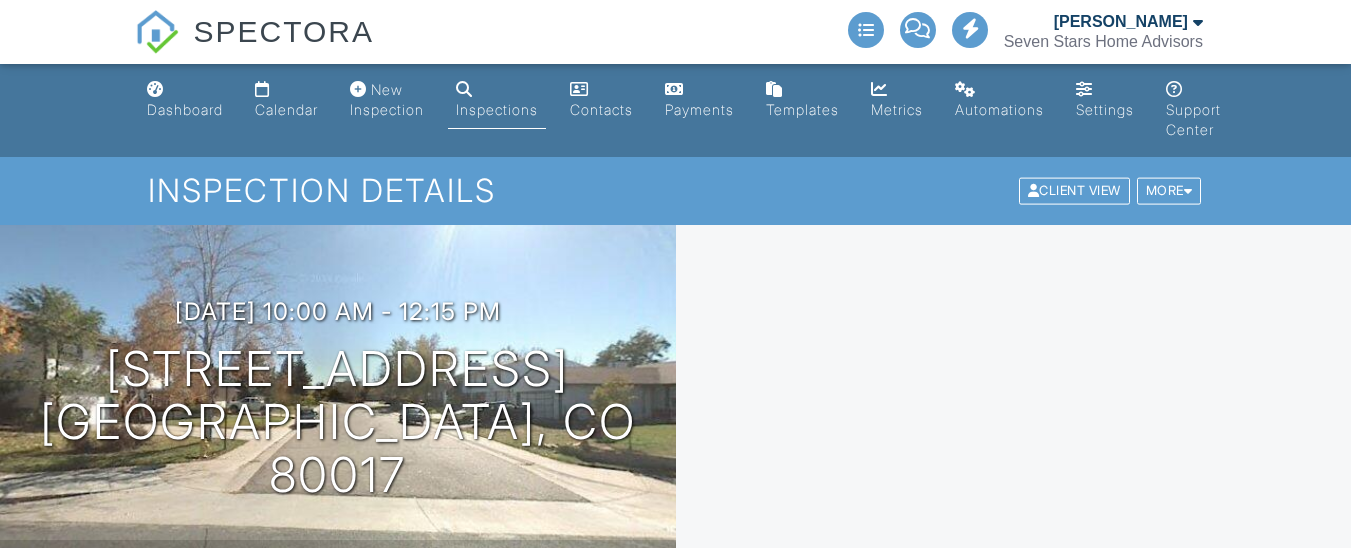 scroll, scrollTop: 0, scrollLeft: 0, axis: both 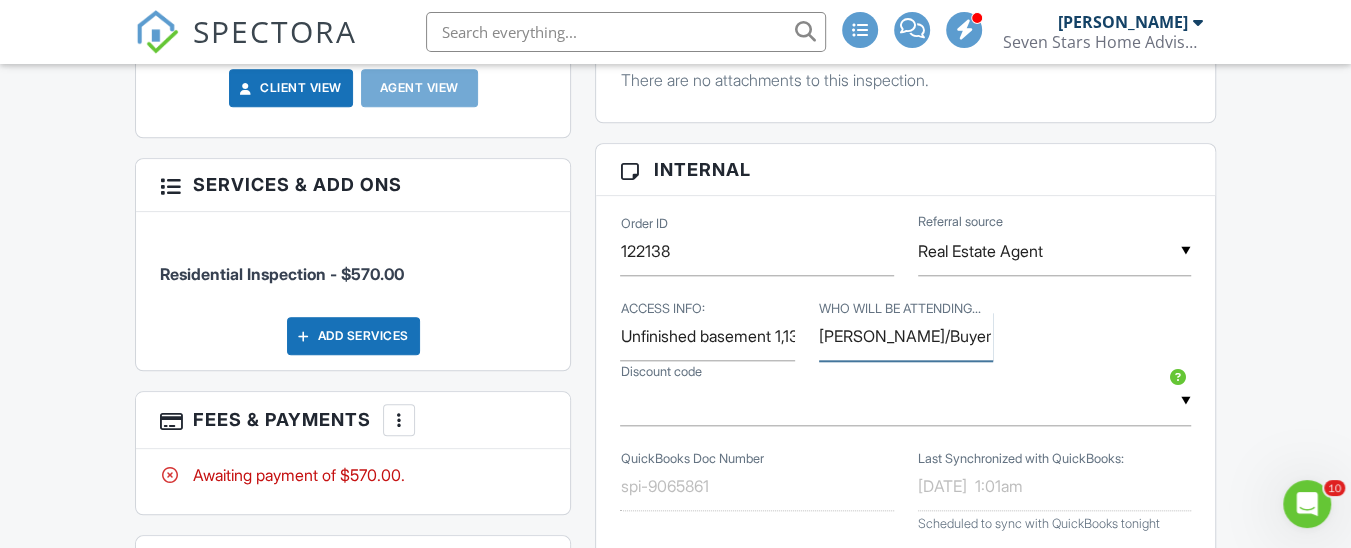 click on "[PERSON_NAME]/Buyer" at bounding box center (906, 336) 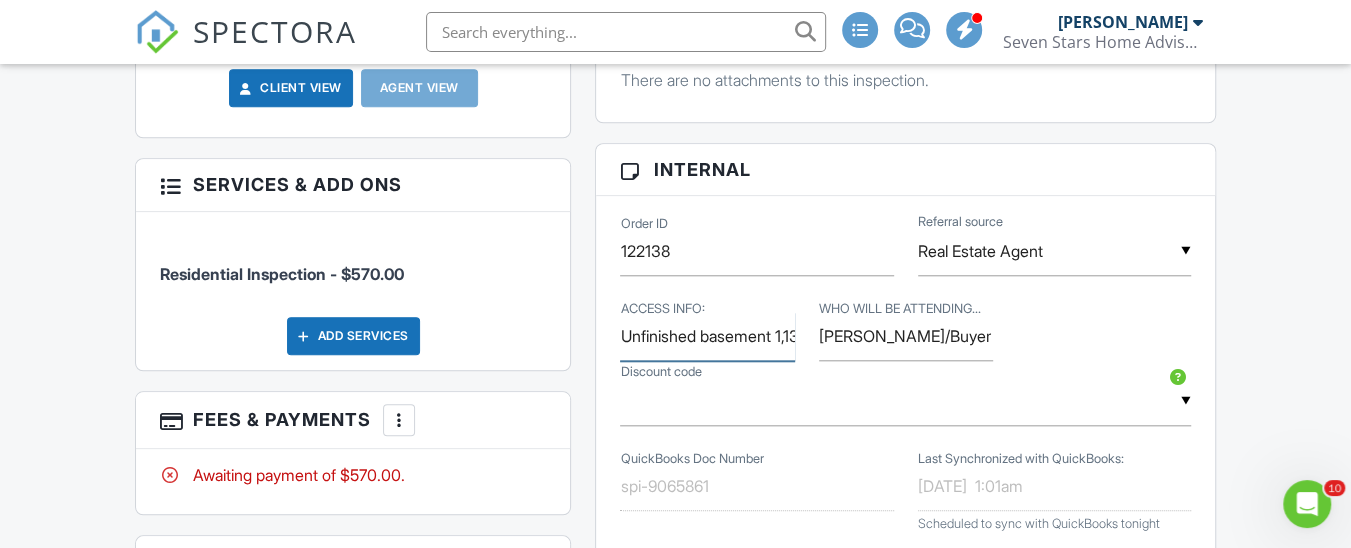 click on "Unfinished basement 1,133 Square Feet" at bounding box center [707, 336] 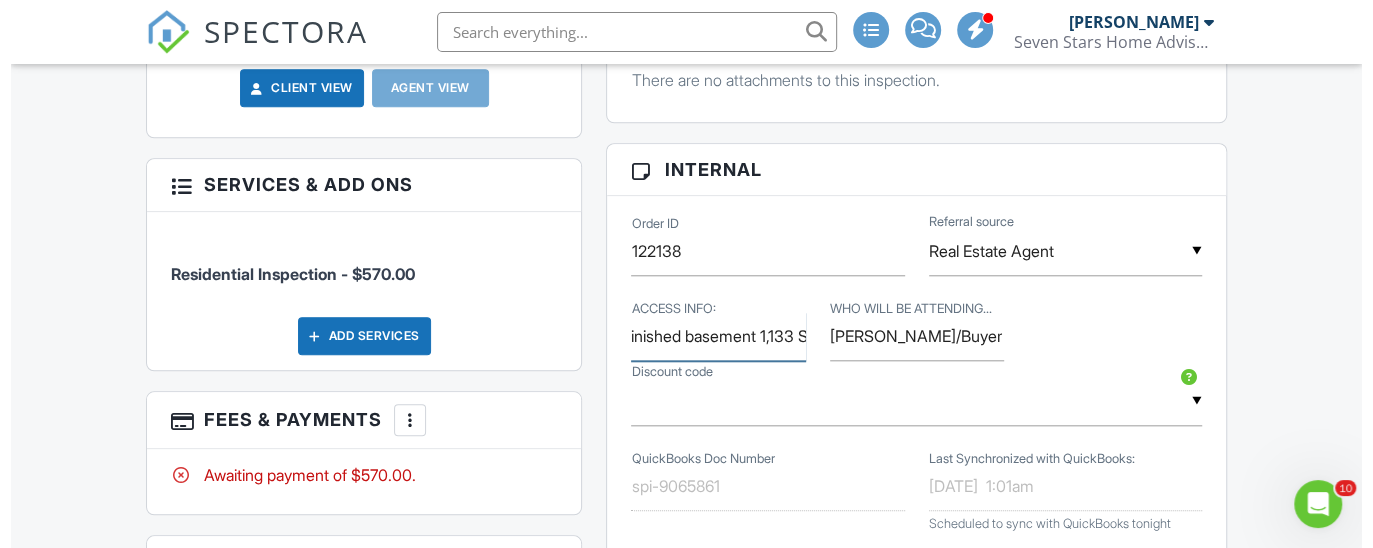 scroll, scrollTop: 0, scrollLeft: 0, axis: both 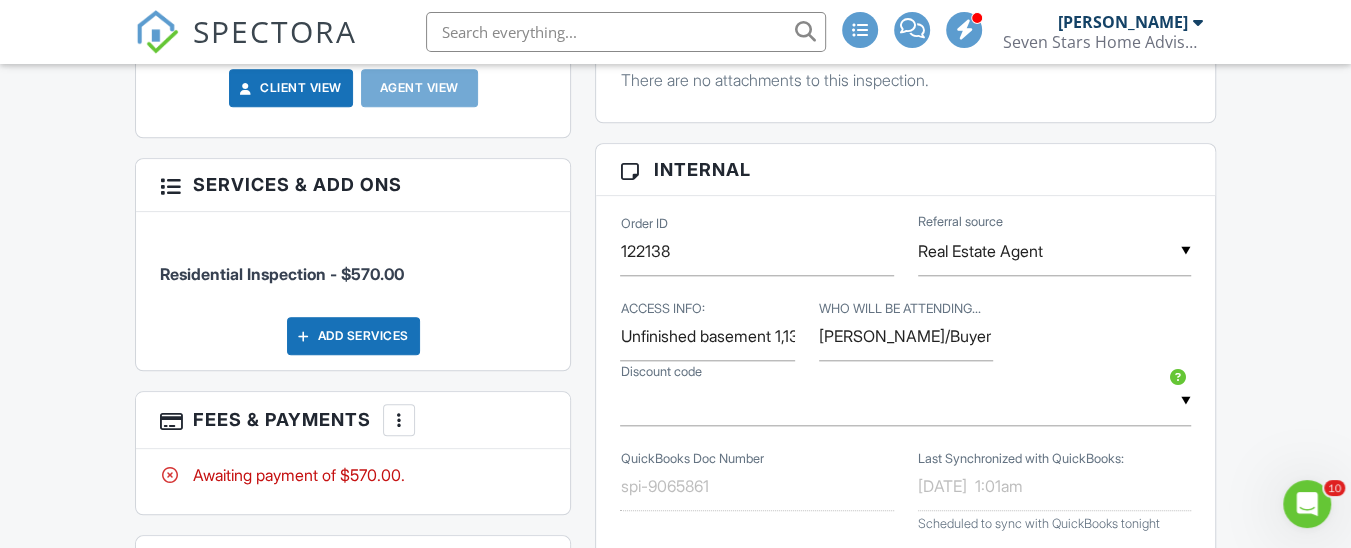 click at bounding box center [399, 420] 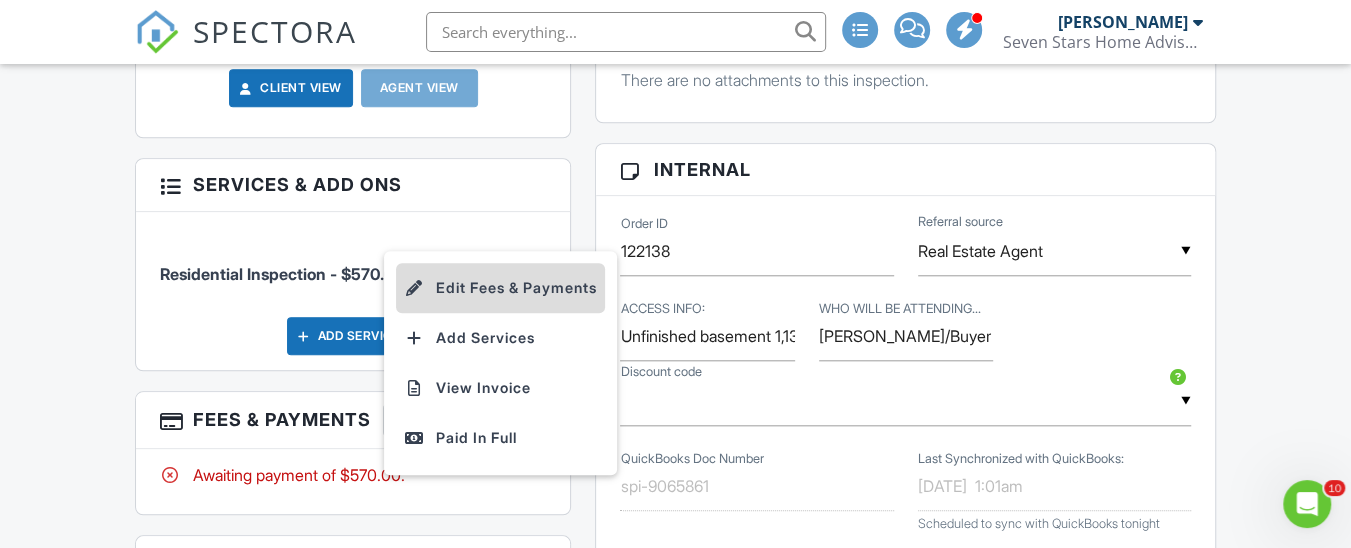 click on "Edit Fees & Payments" at bounding box center (500, 288) 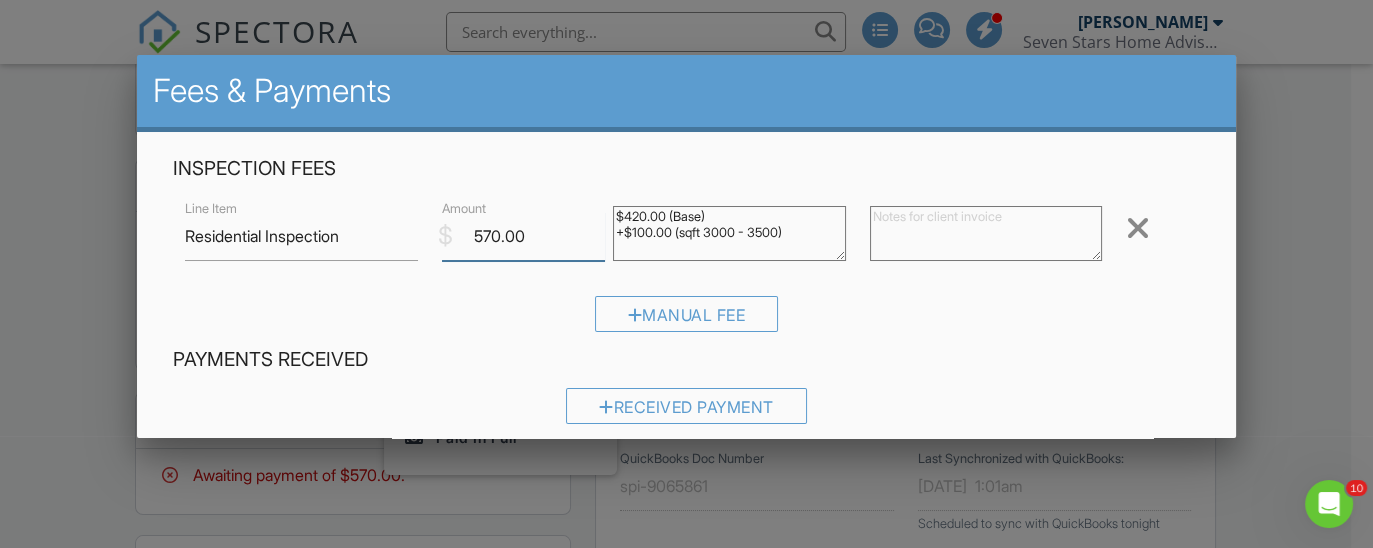click on "570.00" at bounding box center (523, 236) 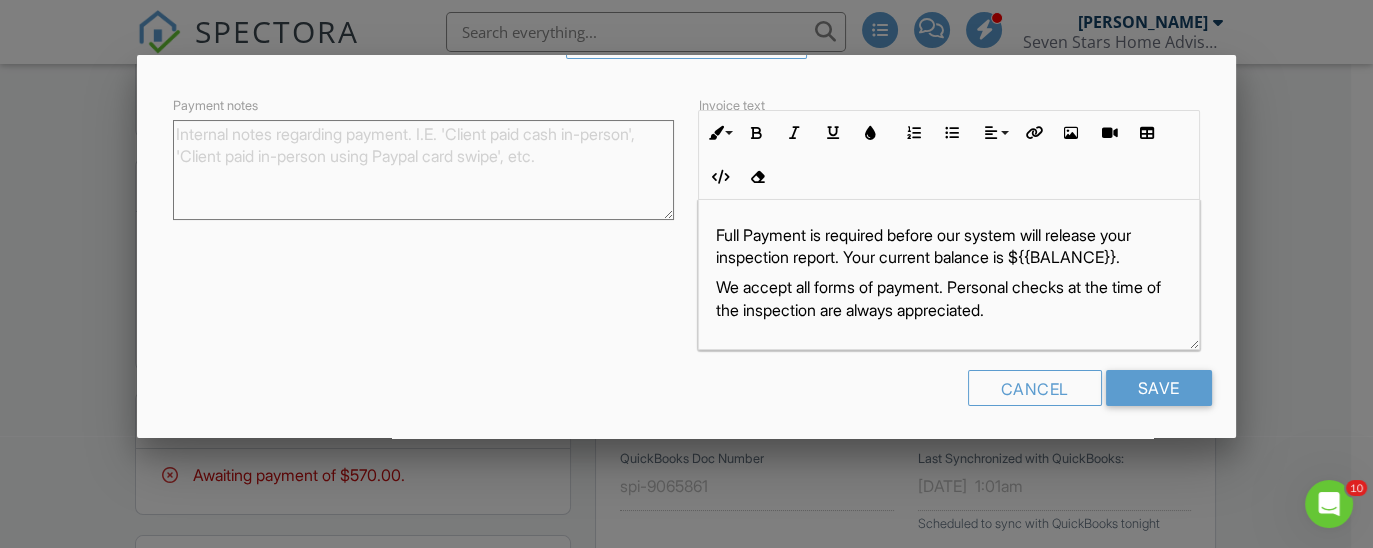 scroll, scrollTop: 370, scrollLeft: 0, axis: vertical 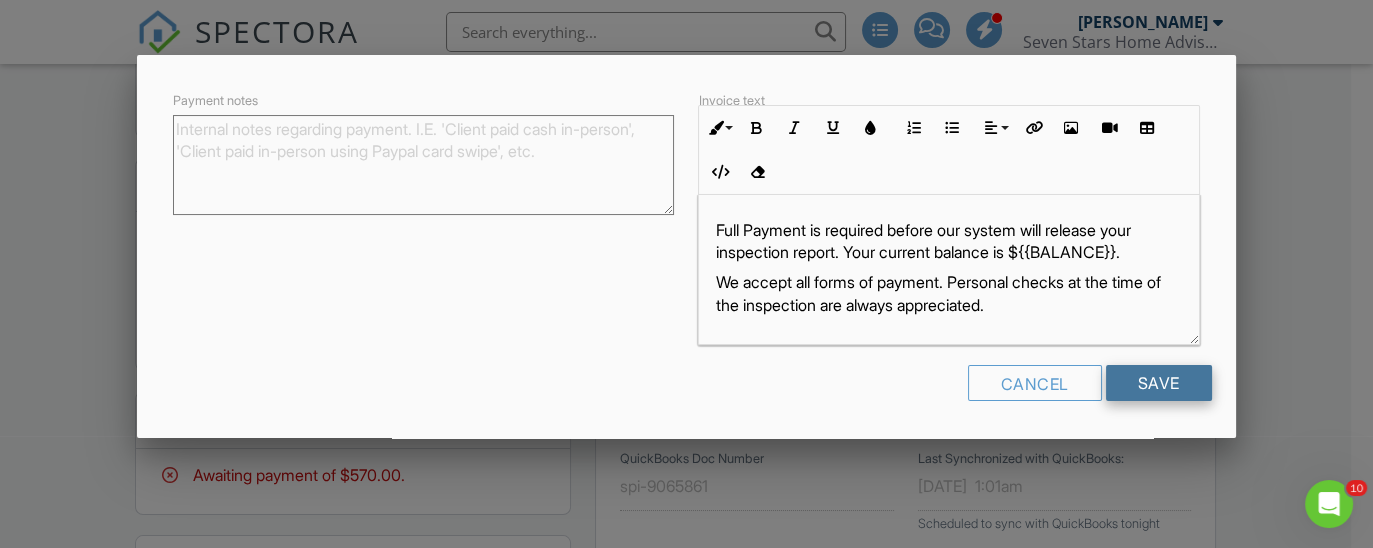 type on "560.00" 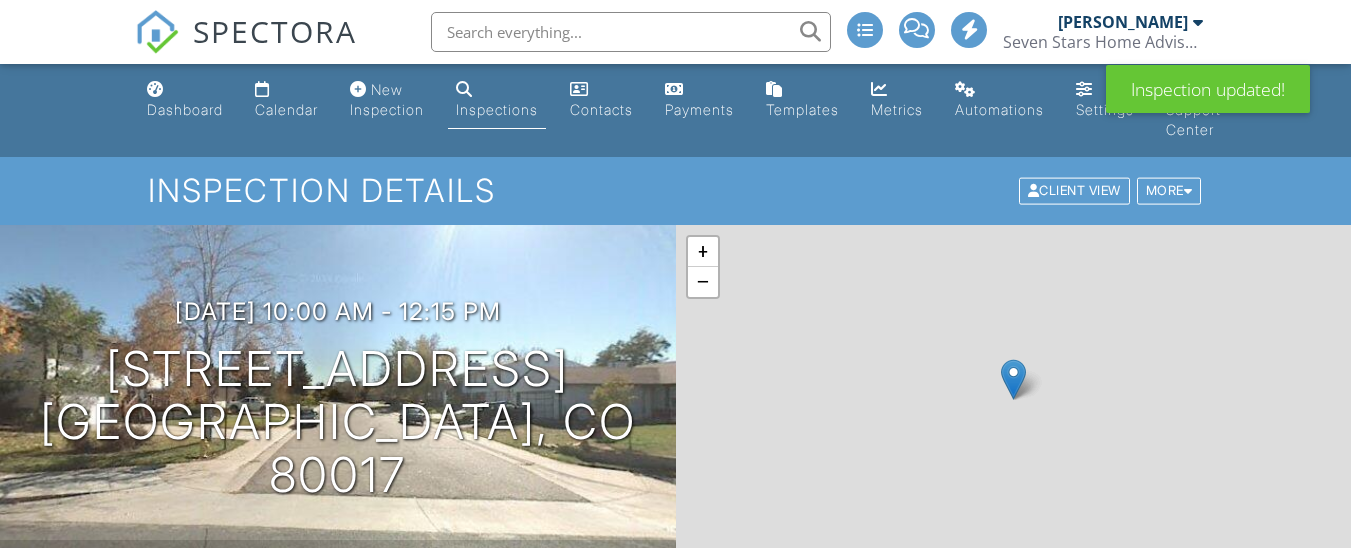 scroll, scrollTop: 0, scrollLeft: 0, axis: both 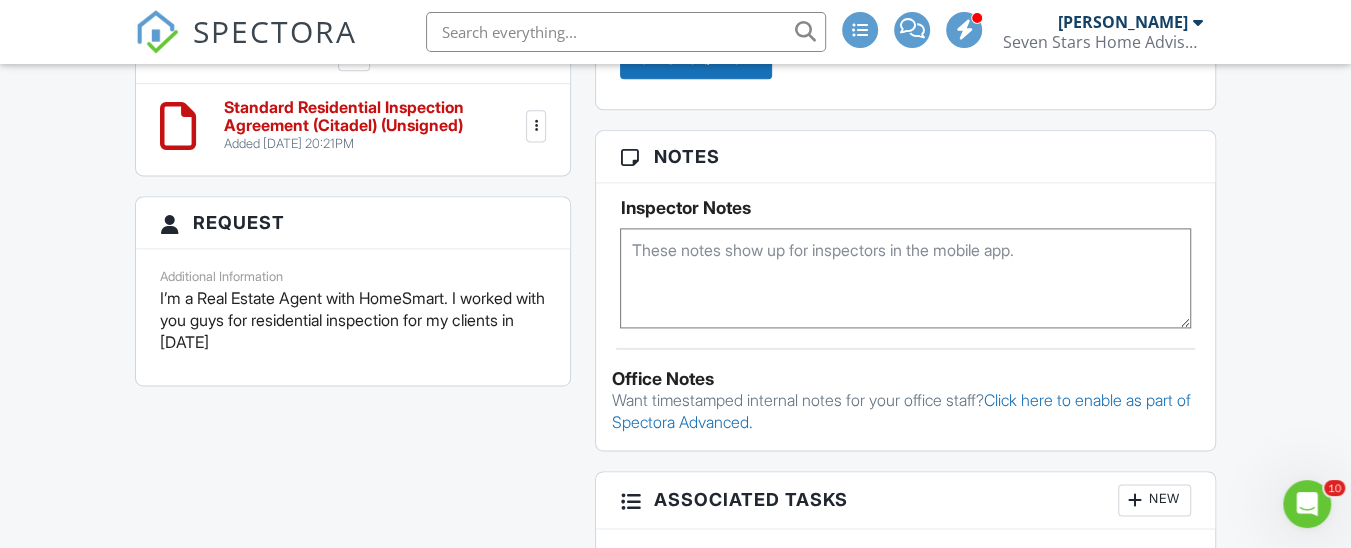 click at bounding box center [905, 278] 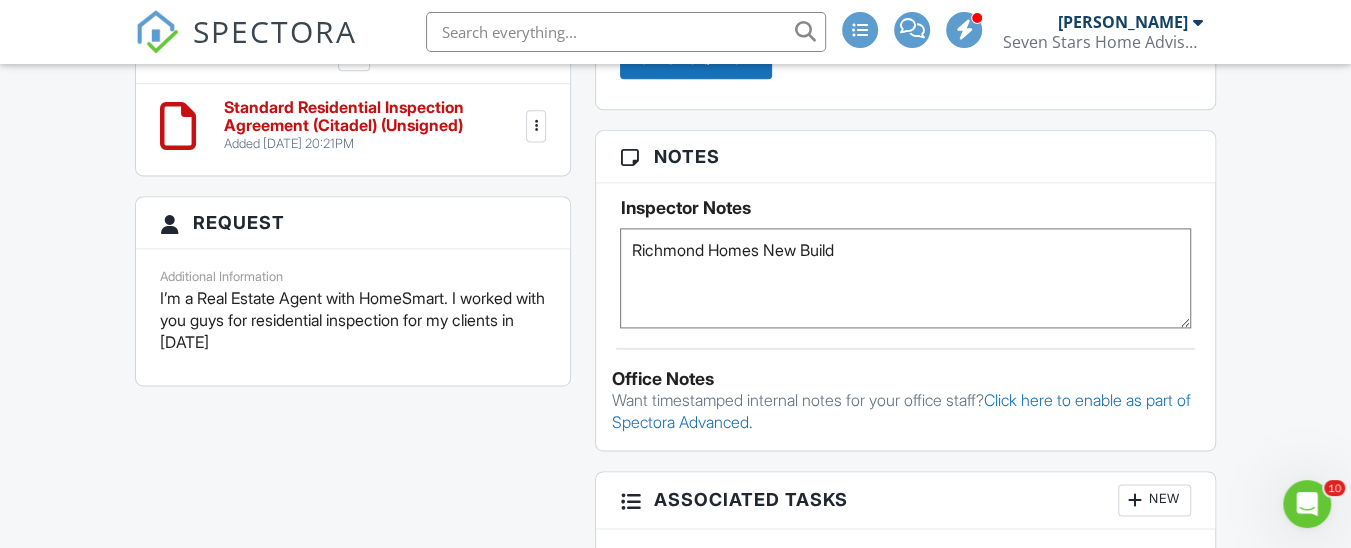 type on "Richmond Homes New Build" 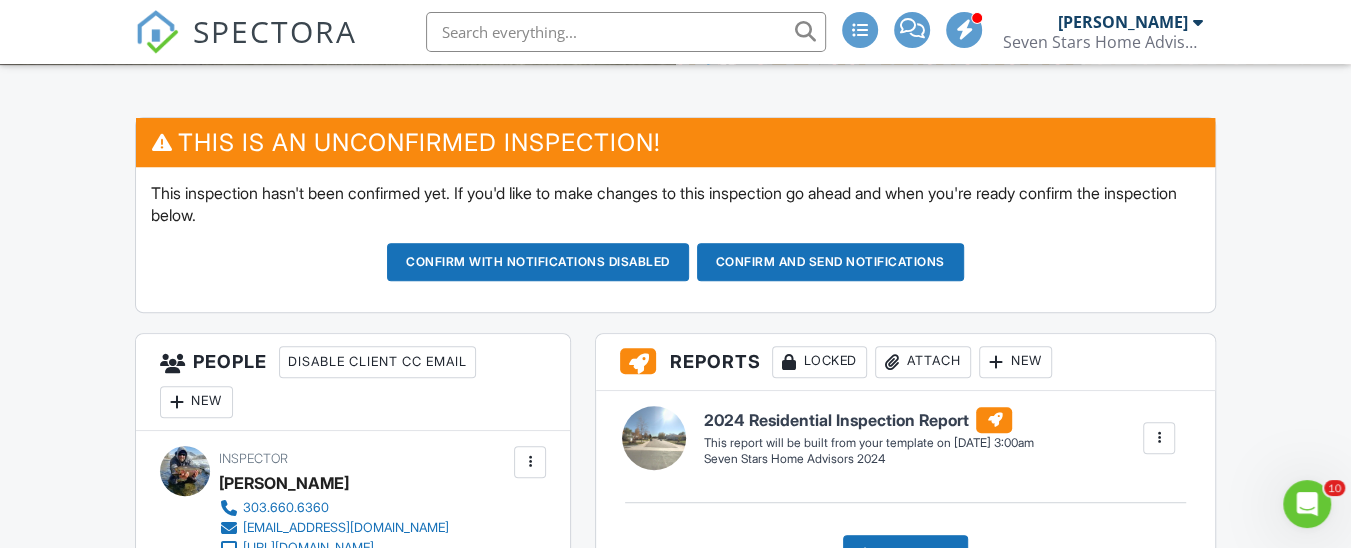scroll, scrollTop: 508, scrollLeft: 0, axis: vertical 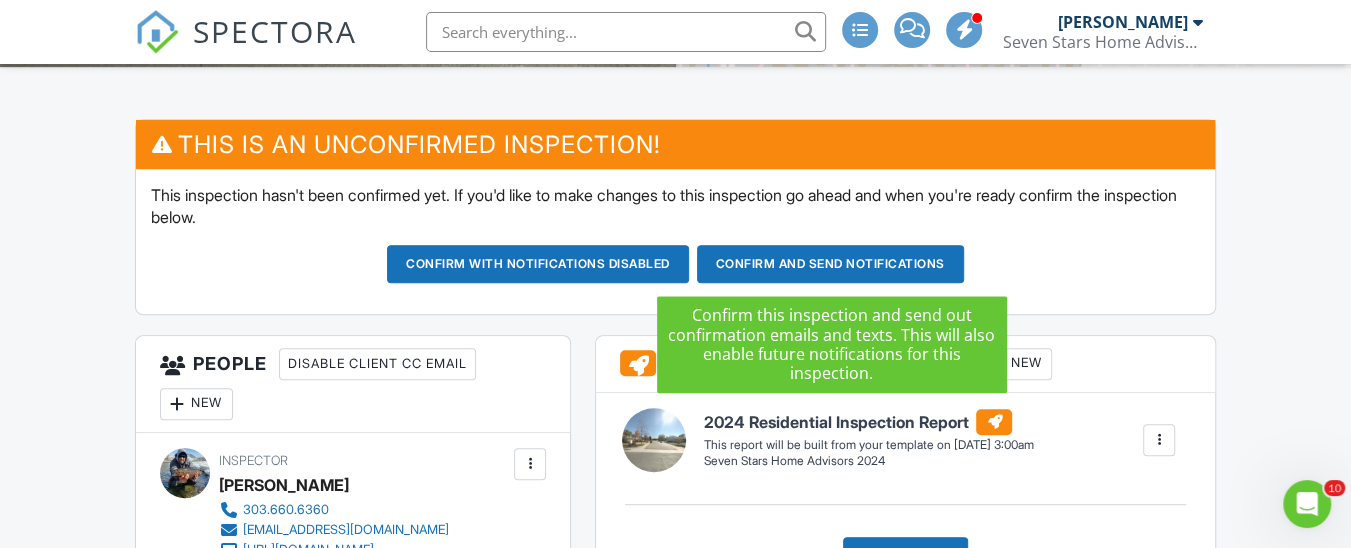 click on "Confirm and send notifications" at bounding box center (538, 264) 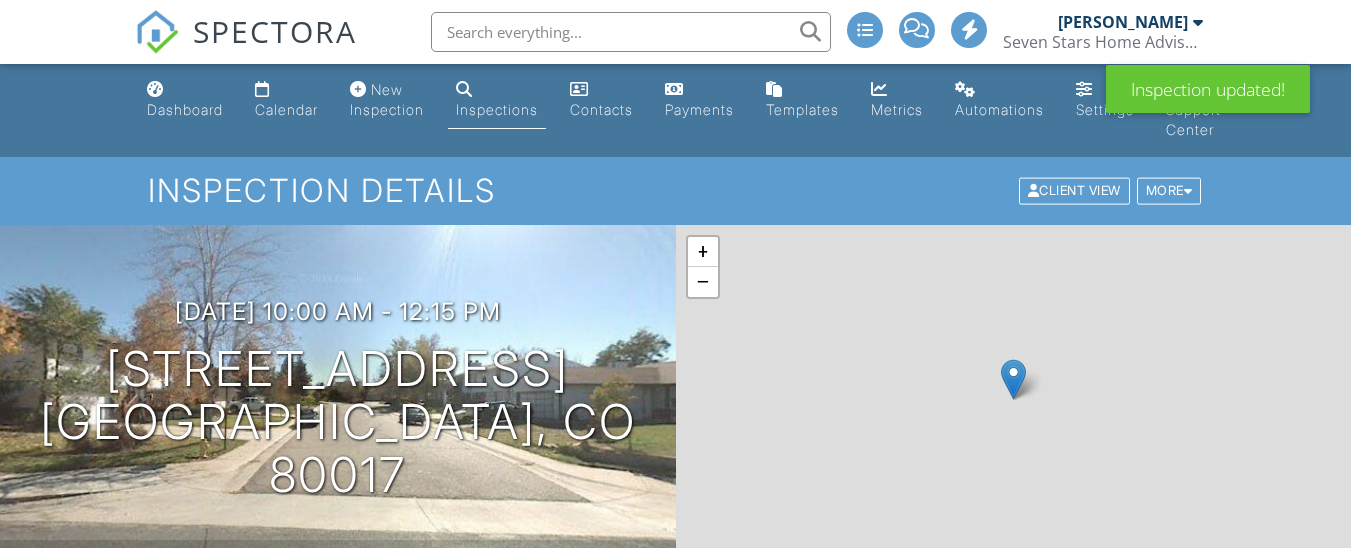 scroll, scrollTop: 0, scrollLeft: 0, axis: both 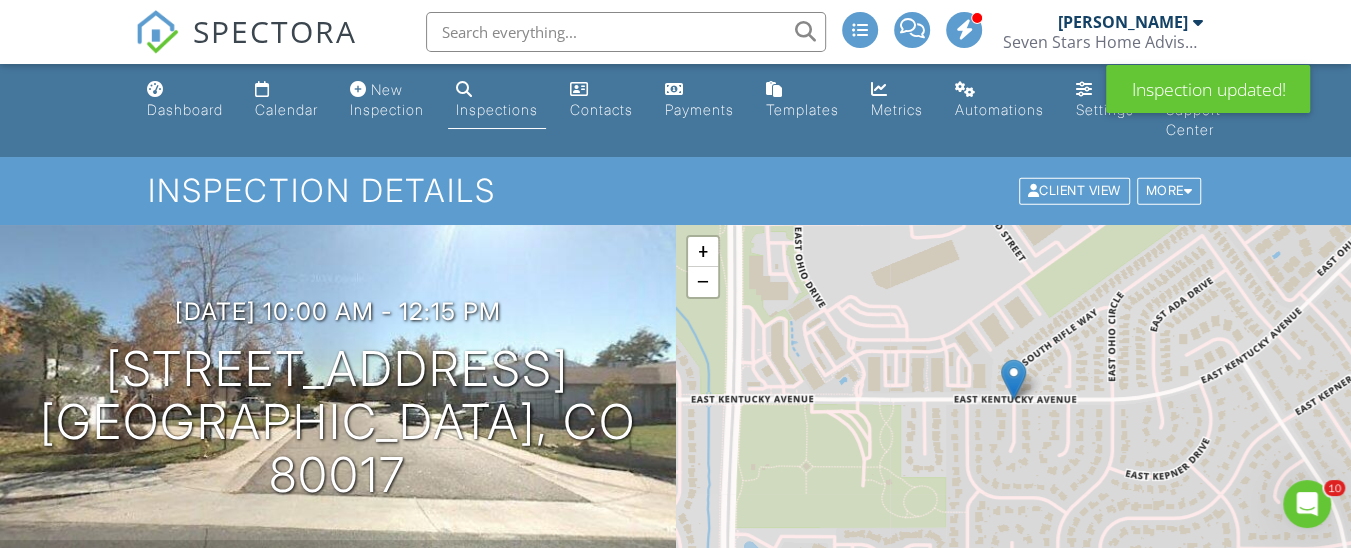 click on "Inspections" at bounding box center [497, 109] 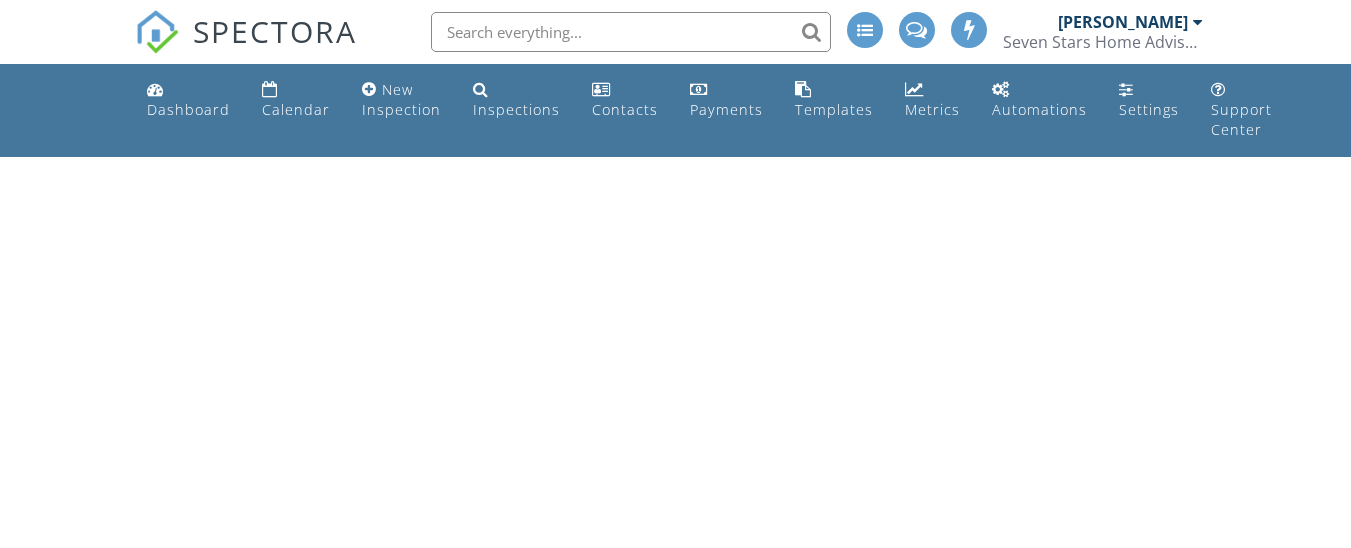 scroll, scrollTop: 0, scrollLeft: 0, axis: both 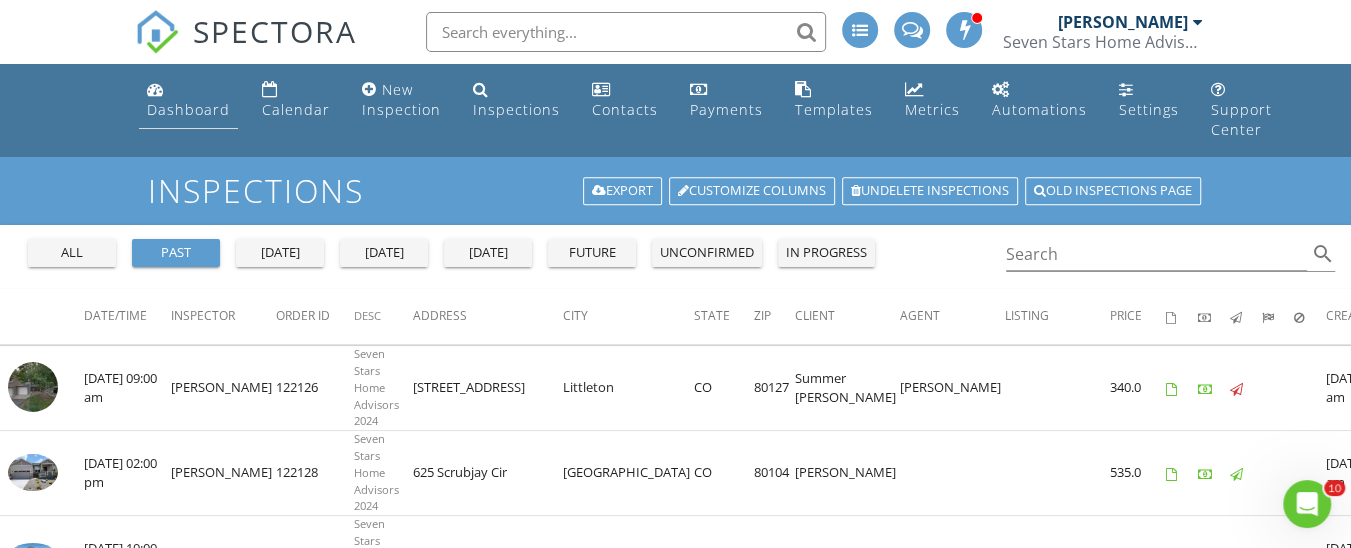 click on "Dashboard" at bounding box center (188, 109) 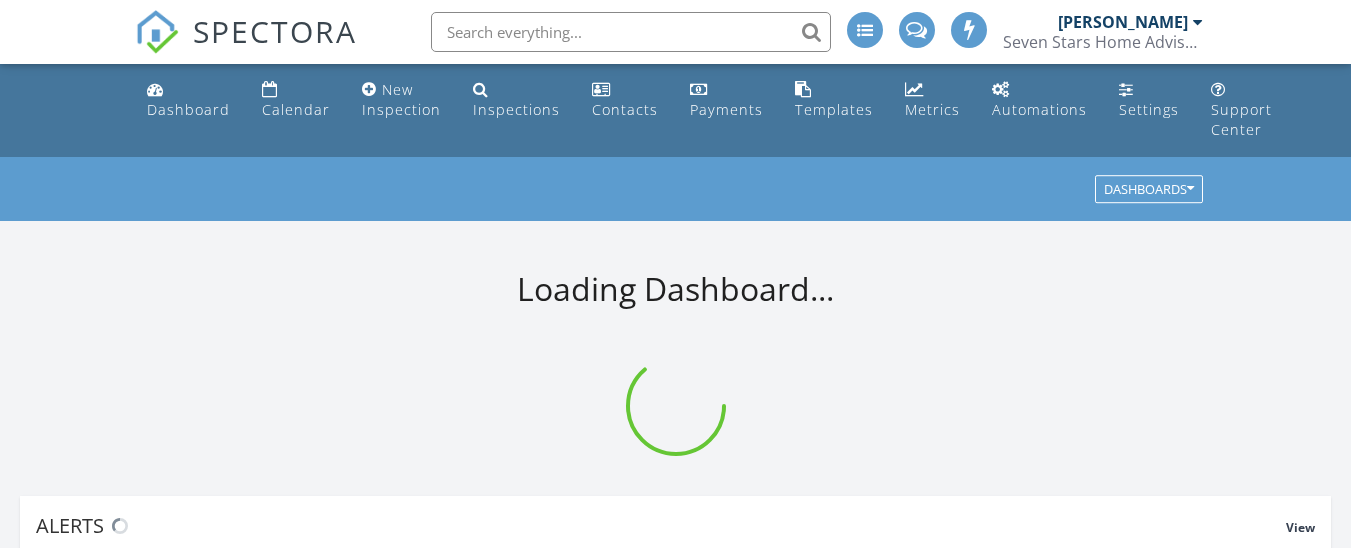 scroll, scrollTop: 0, scrollLeft: 0, axis: both 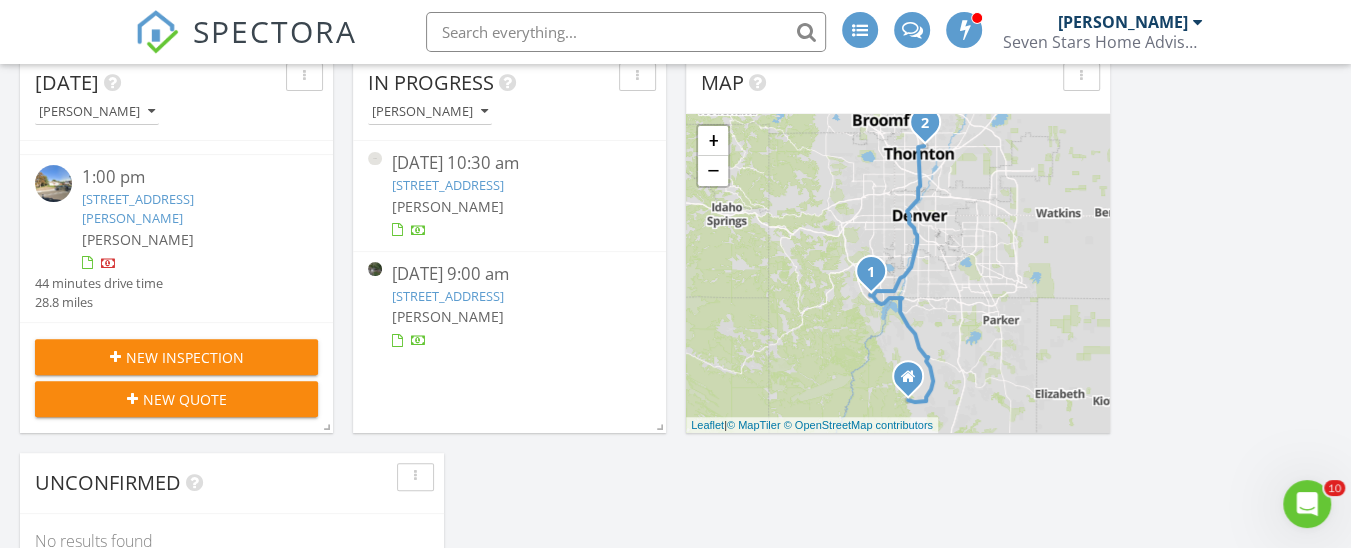 click on "[STREET_ADDRESS]" at bounding box center [448, 296] 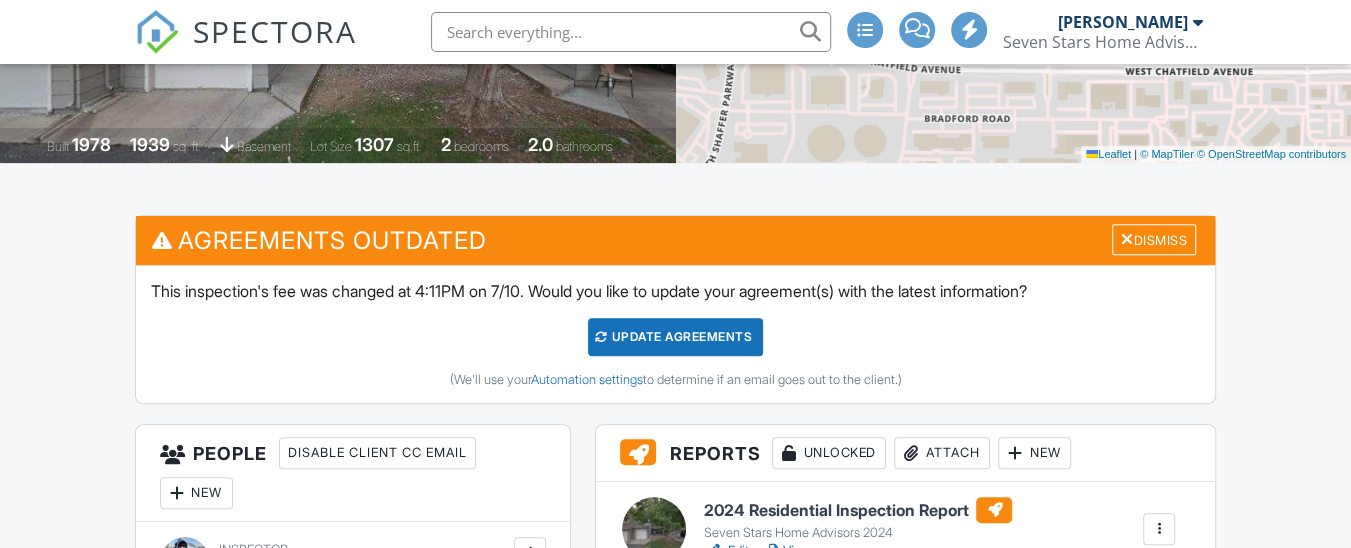 scroll, scrollTop: 412, scrollLeft: 0, axis: vertical 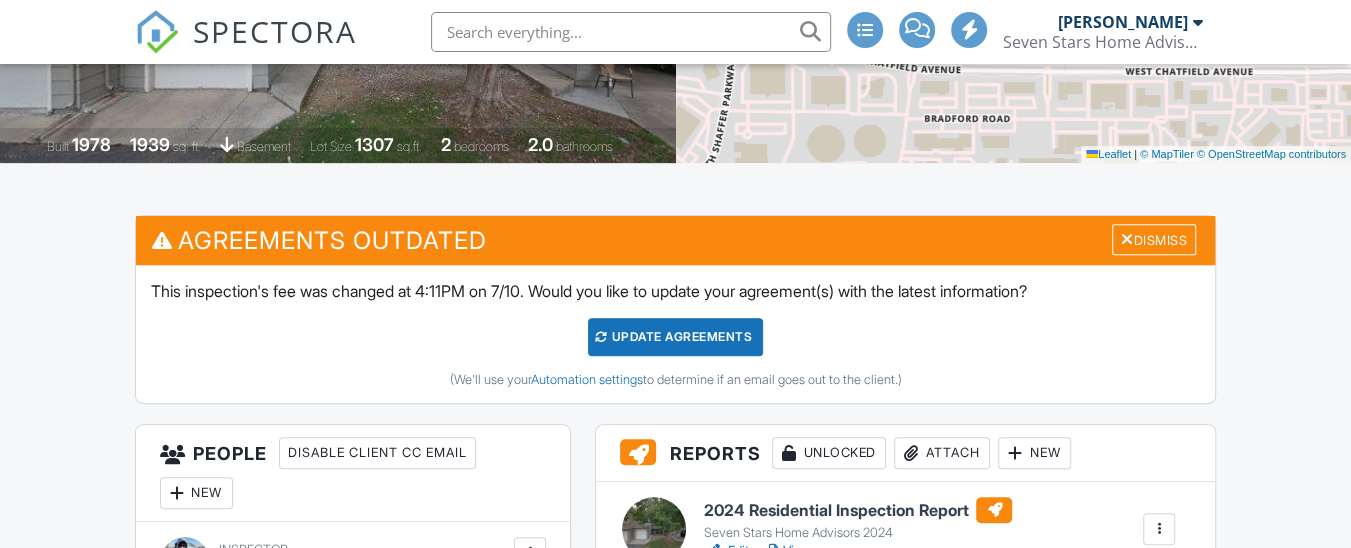 click on "Dismiss" at bounding box center [1154, 239] 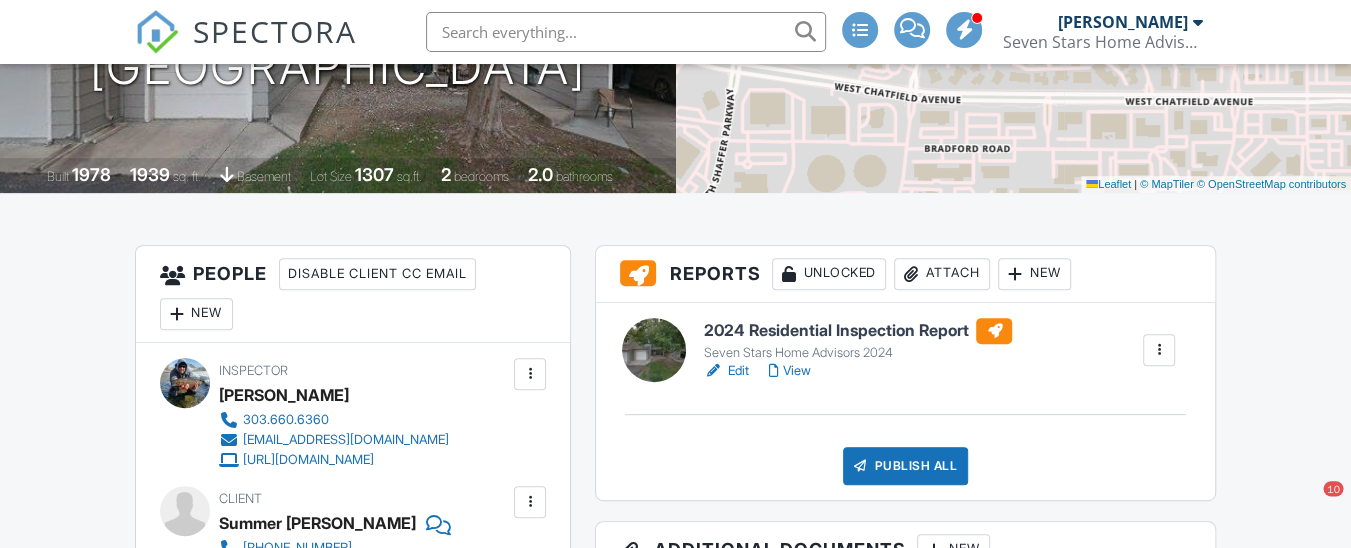 scroll, scrollTop: 477, scrollLeft: 0, axis: vertical 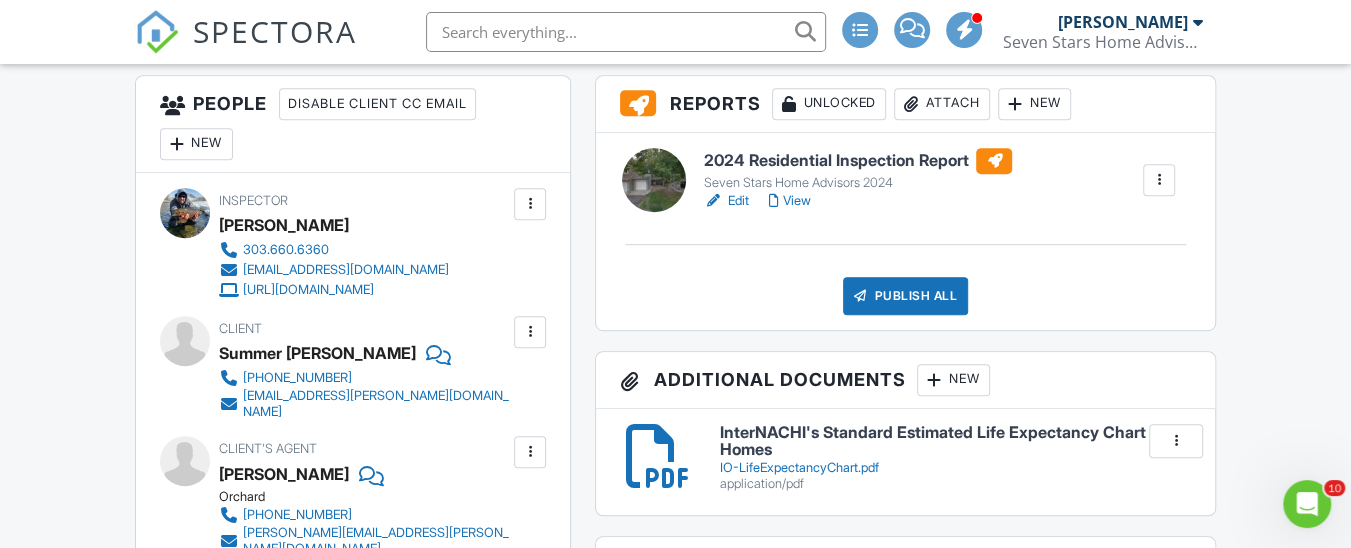 click on "Attach" at bounding box center [942, 104] 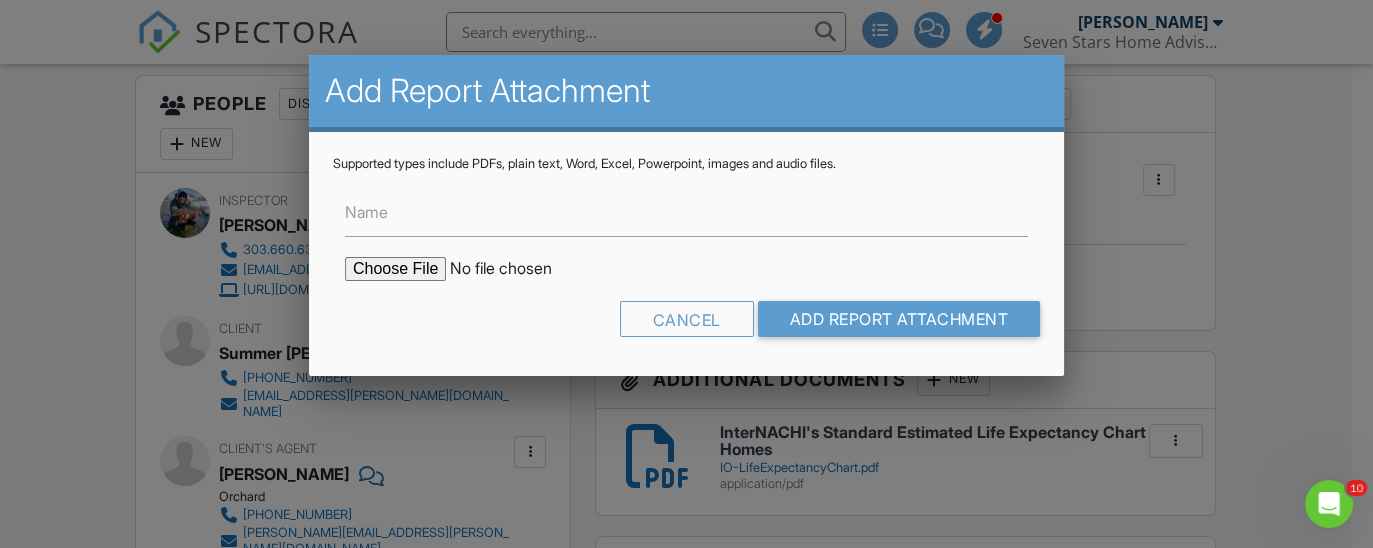 click at bounding box center (686, 242) 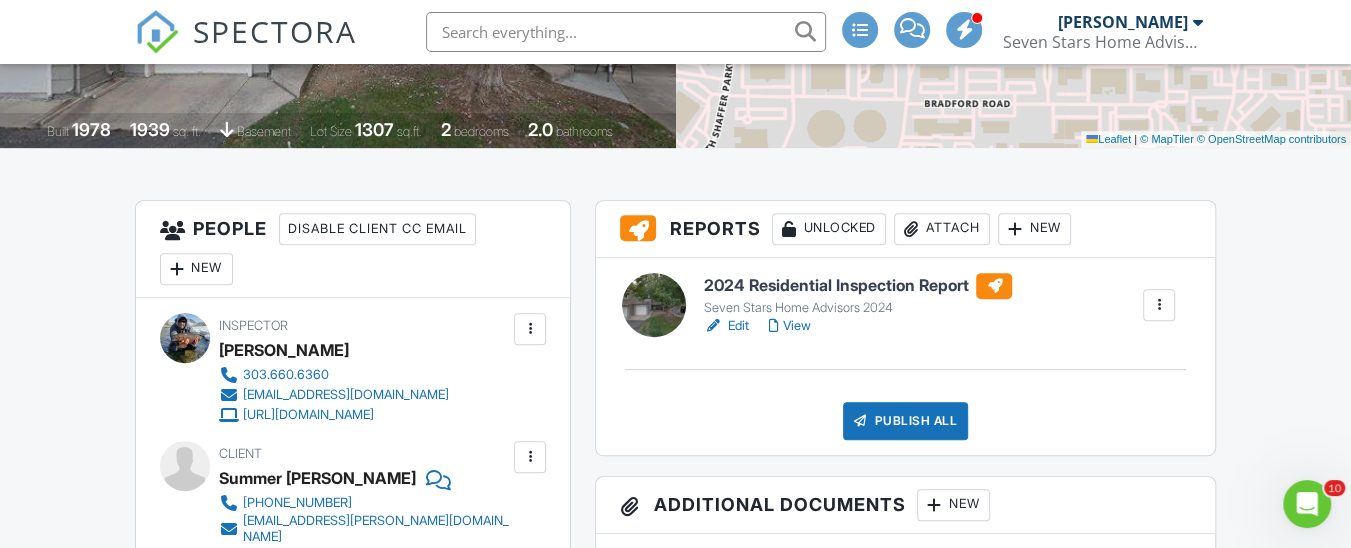 scroll, scrollTop: 410, scrollLeft: 0, axis: vertical 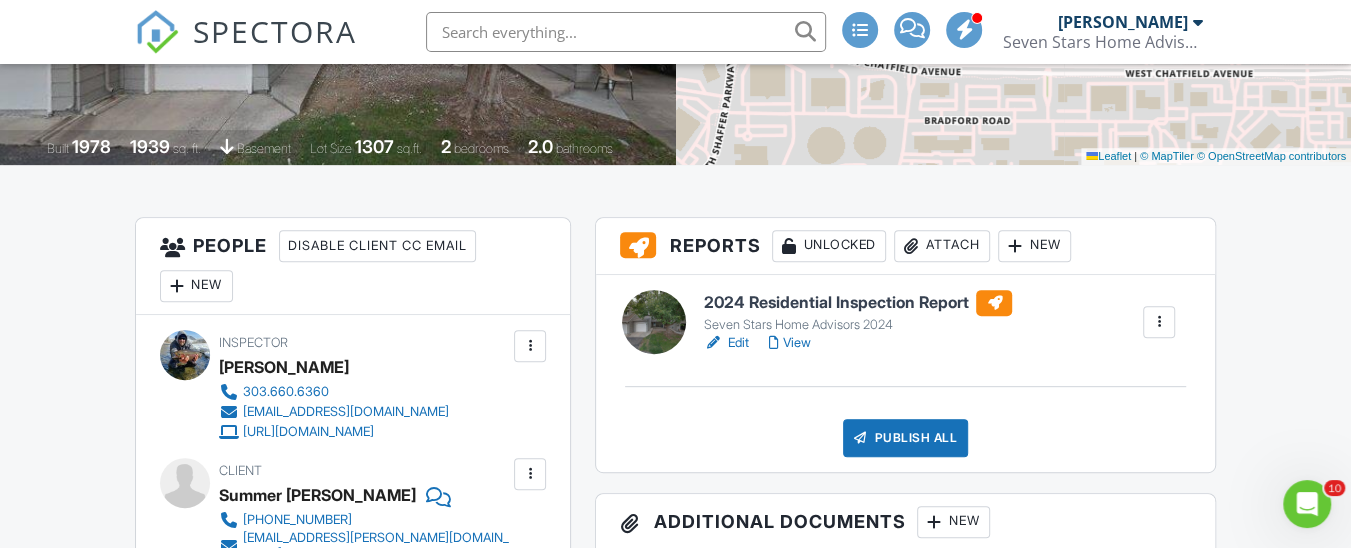 click at bounding box center [713, 343] 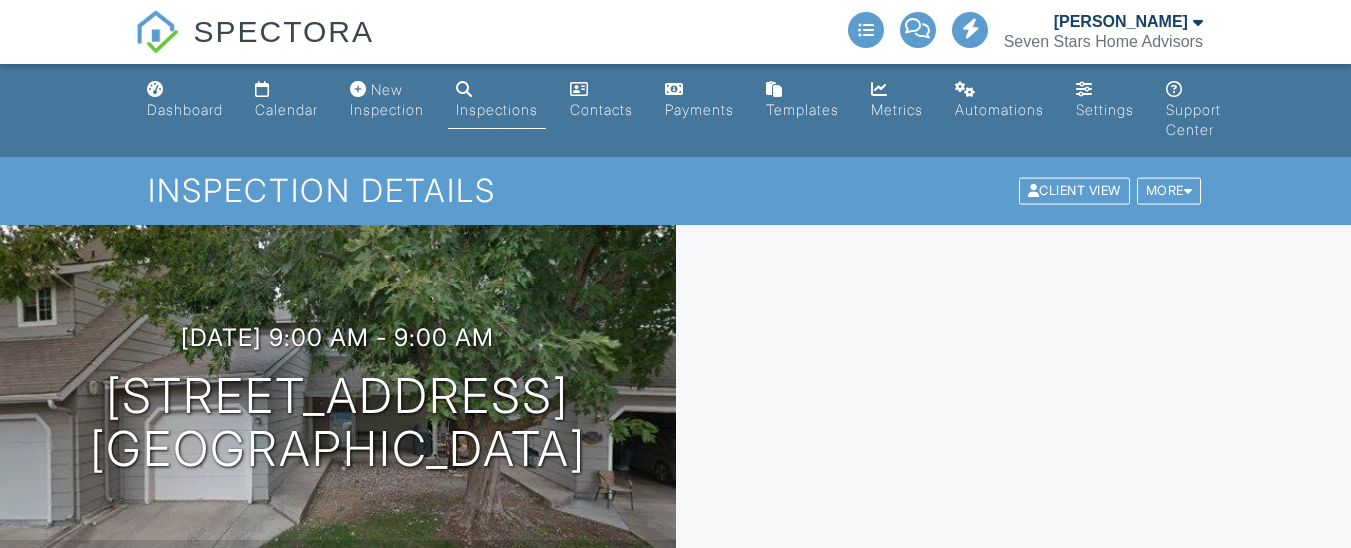 click on "2024 Residential Inspection Report
Seven Stars Home Advisors 2024
Edit
View
Quick Publish
Copy
Delete" at bounding box center (938, 941) 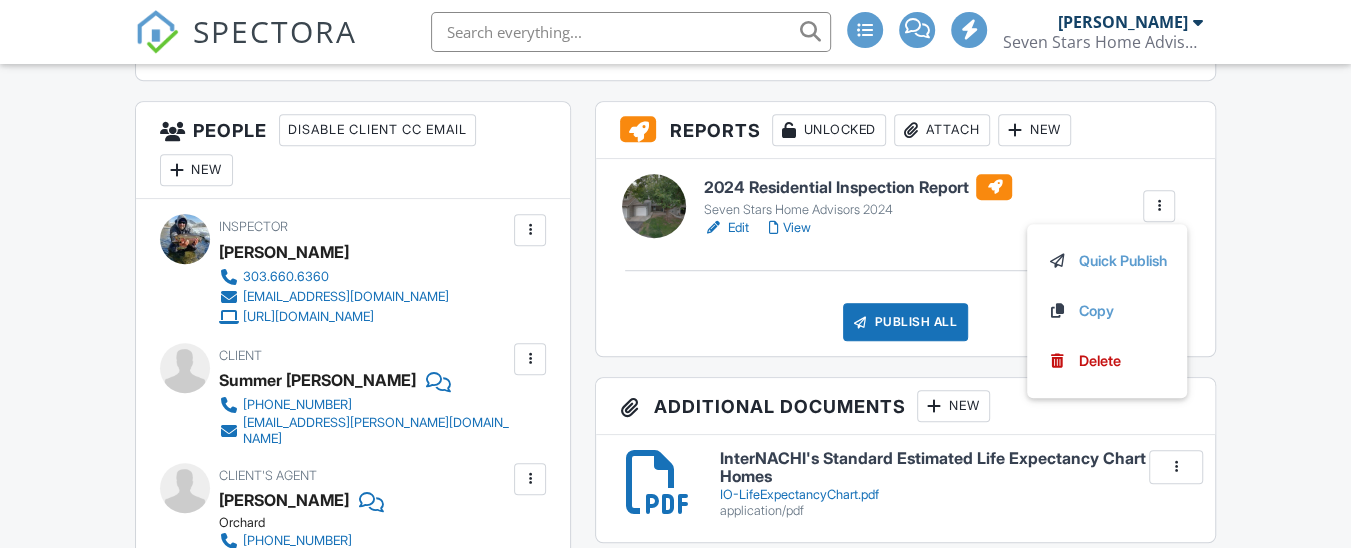 click at bounding box center [1159, 206] 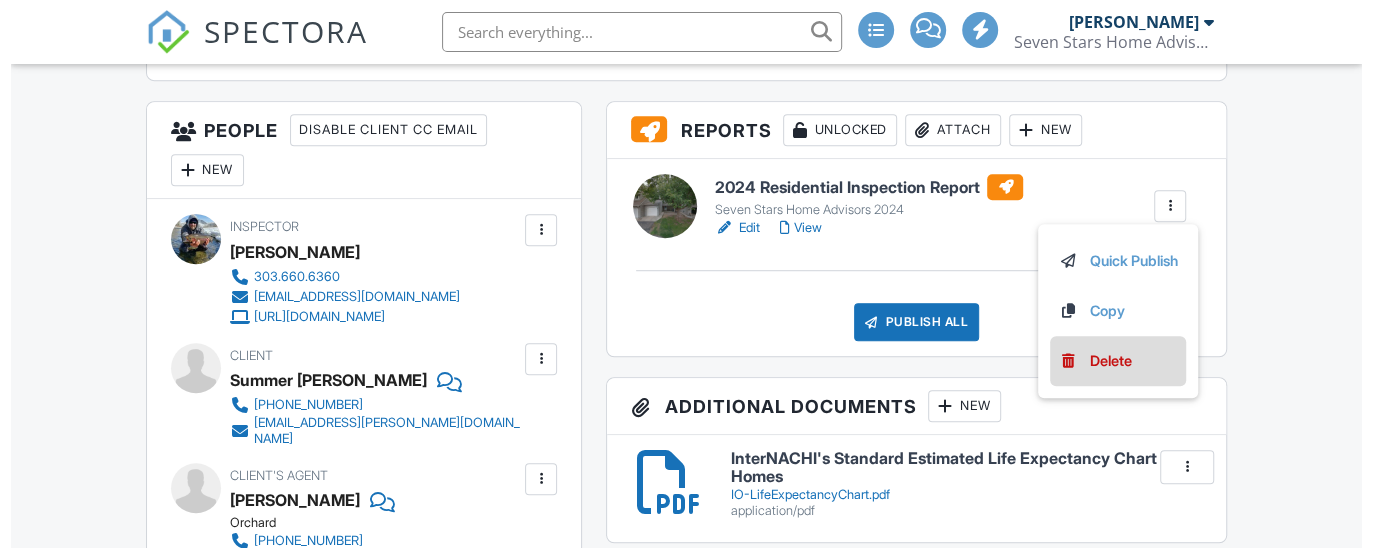scroll, scrollTop: 735, scrollLeft: 0, axis: vertical 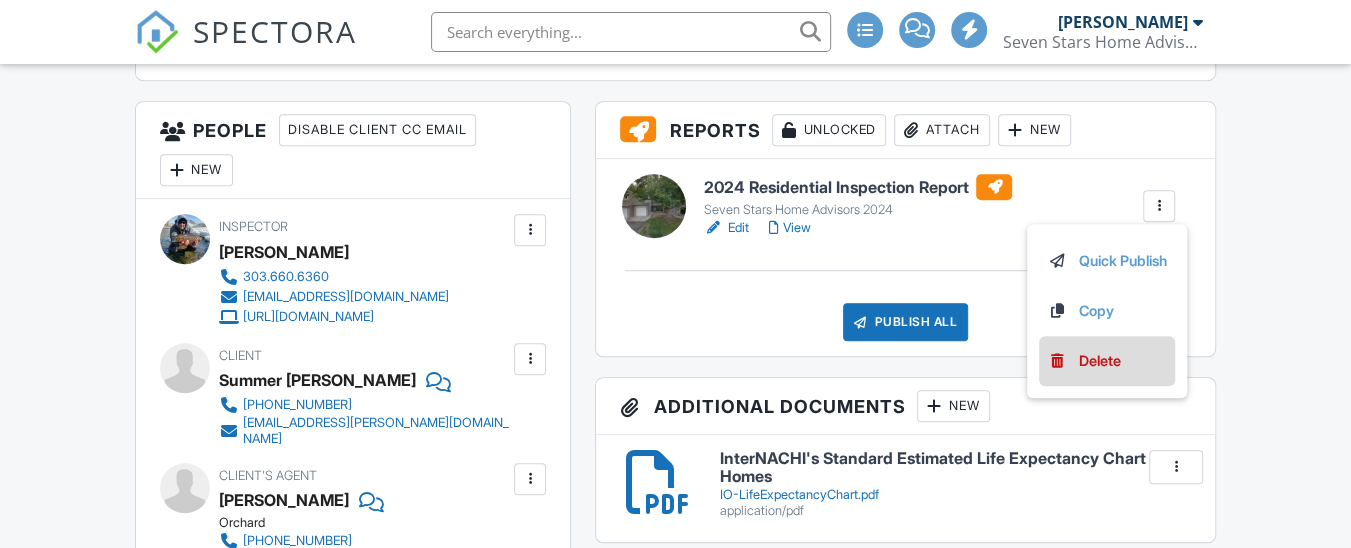 click on "Delete" at bounding box center (1100, 361) 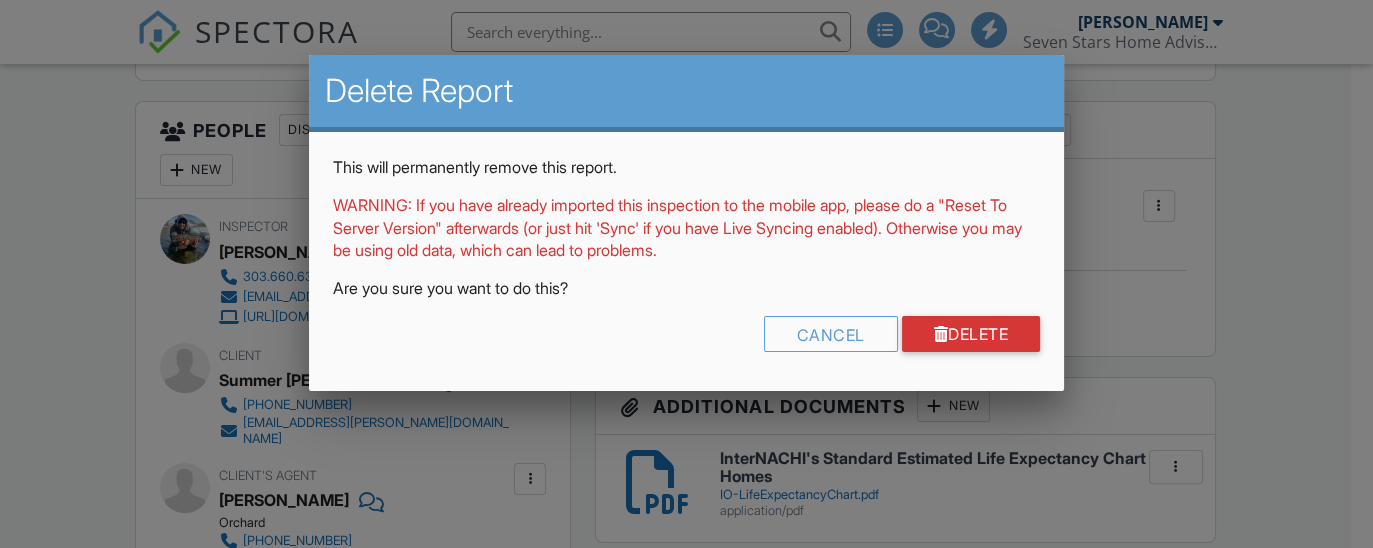 scroll, scrollTop: 0, scrollLeft: 0, axis: both 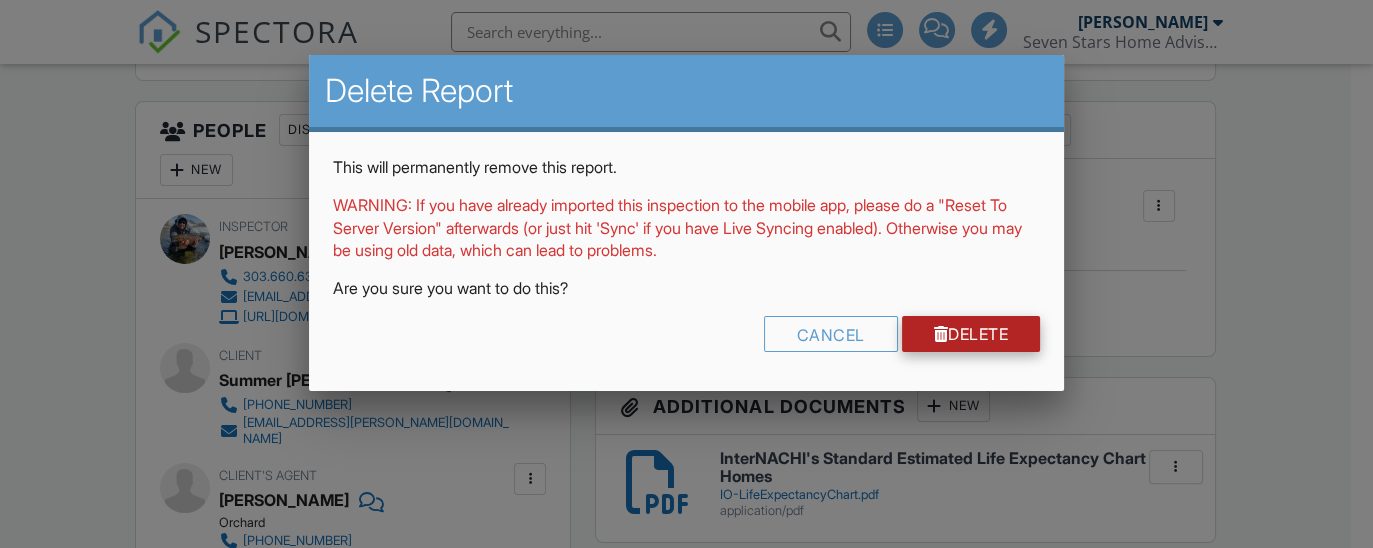 click on "Delete" at bounding box center (971, 334) 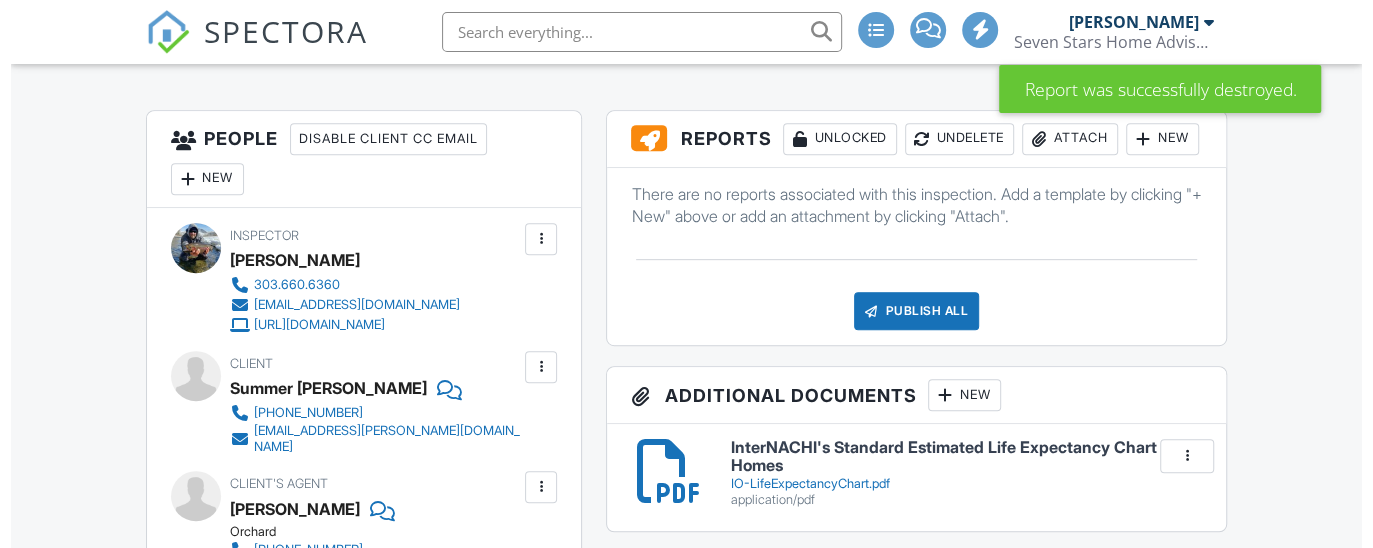 scroll, scrollTop: 517, scrollLeft: 0, axis: vertical 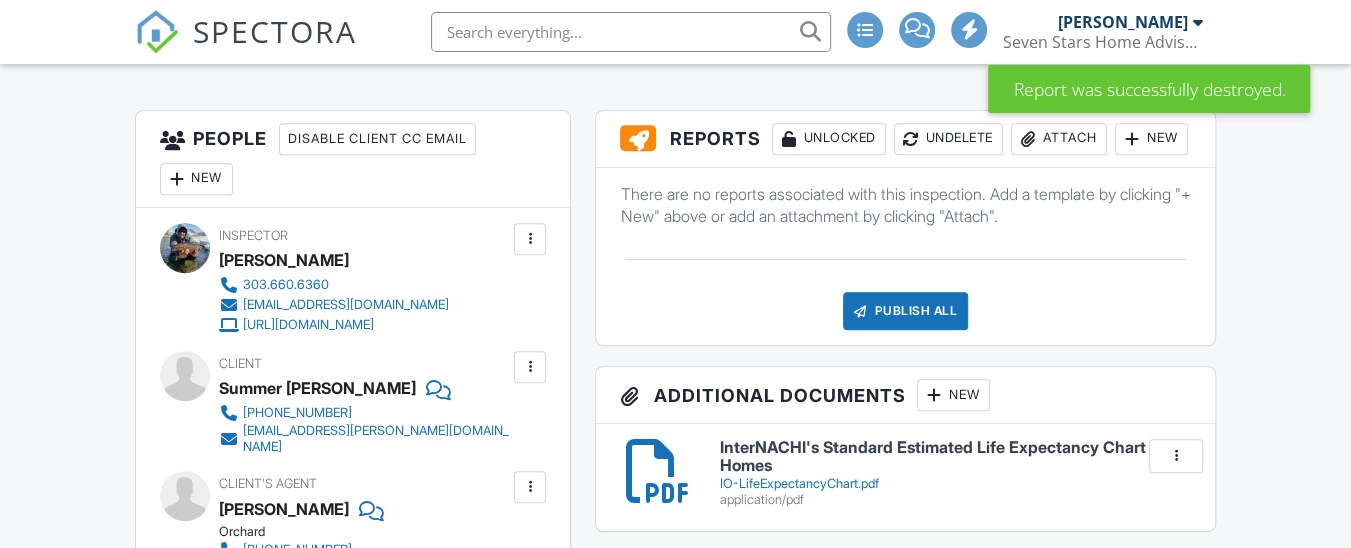 click on "Attach" at bounding box center [1059, 139] 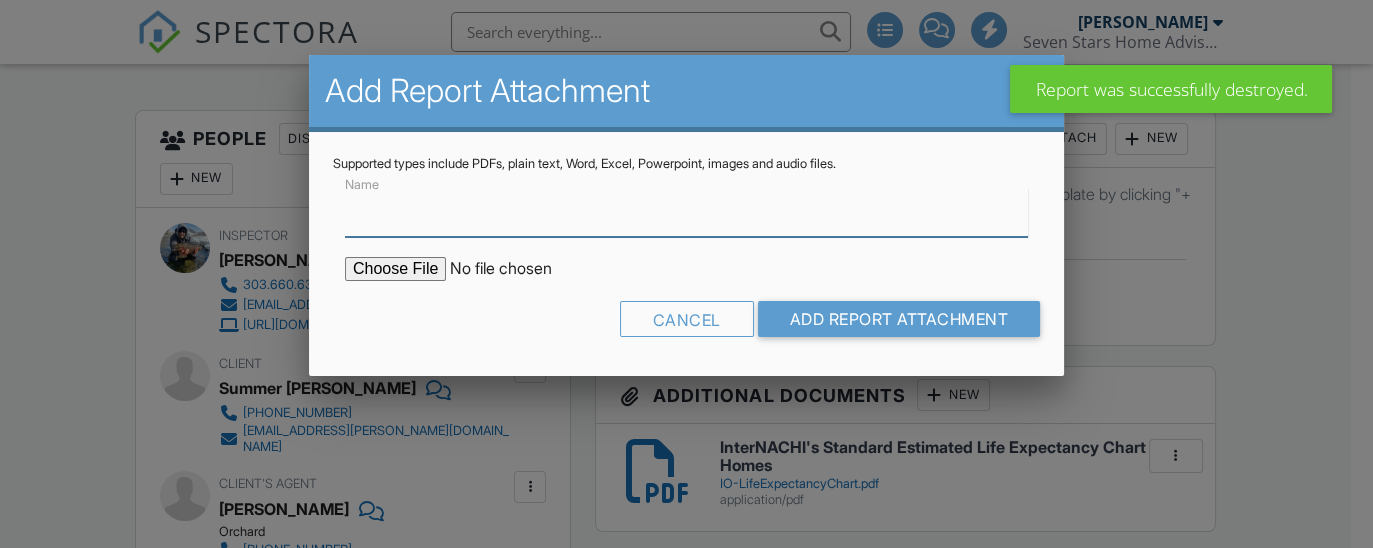 scroll, scrollTop: 0, scrollLeft: 0, axis: both 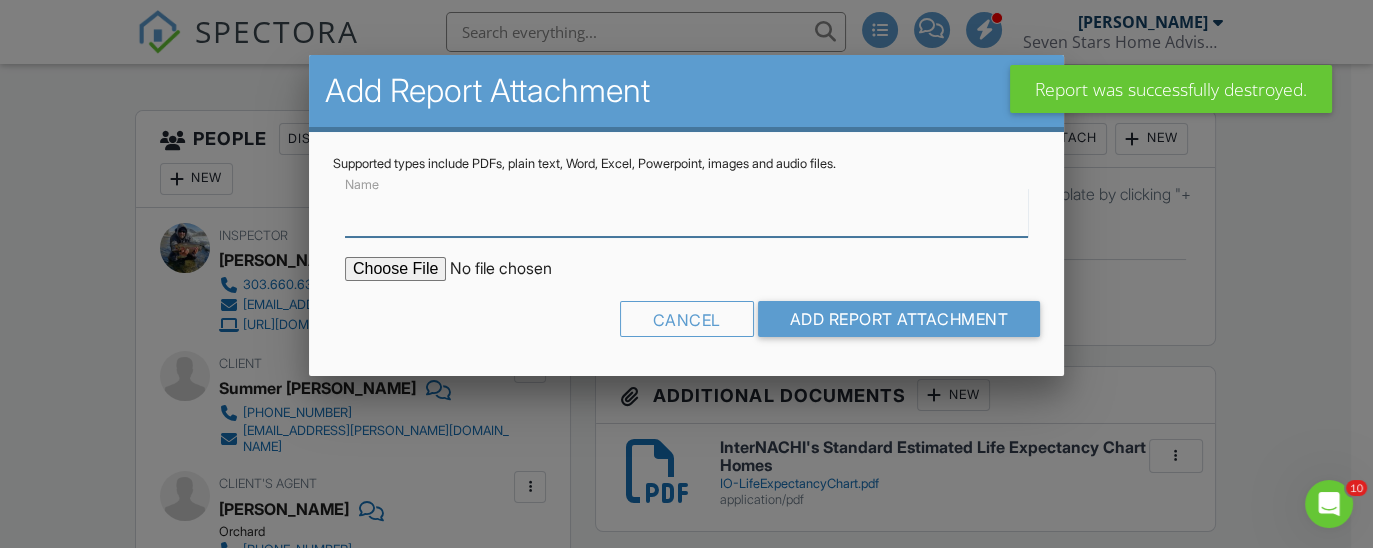click on "Name" at bounding box center (686, 212) 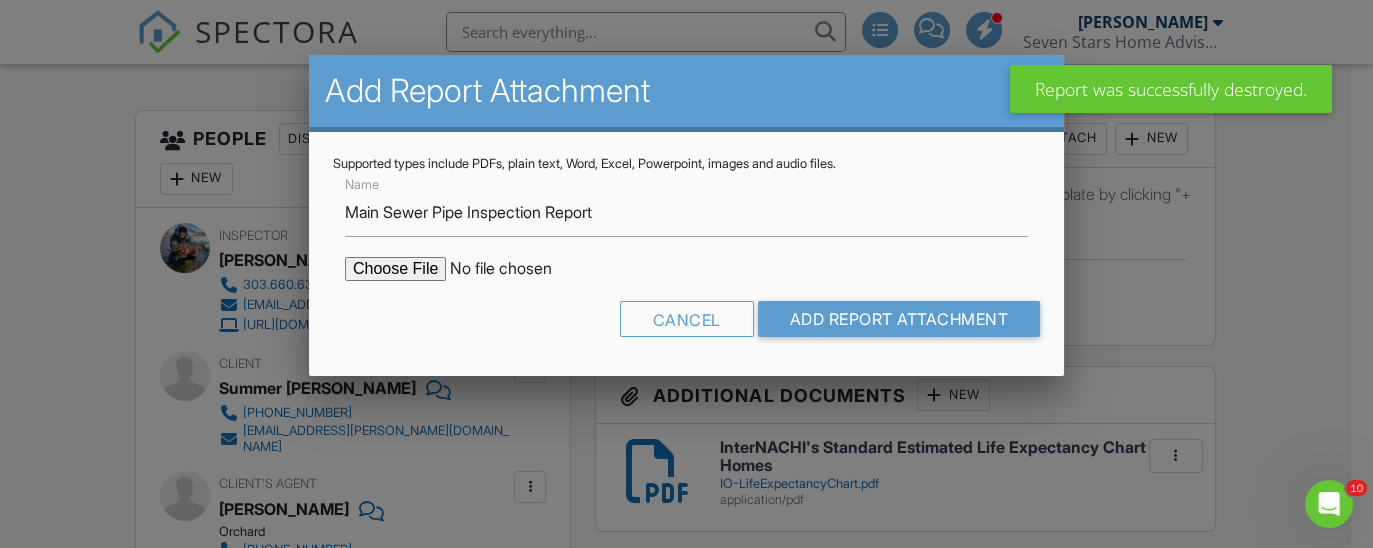 click at bounding box center [515, 269] 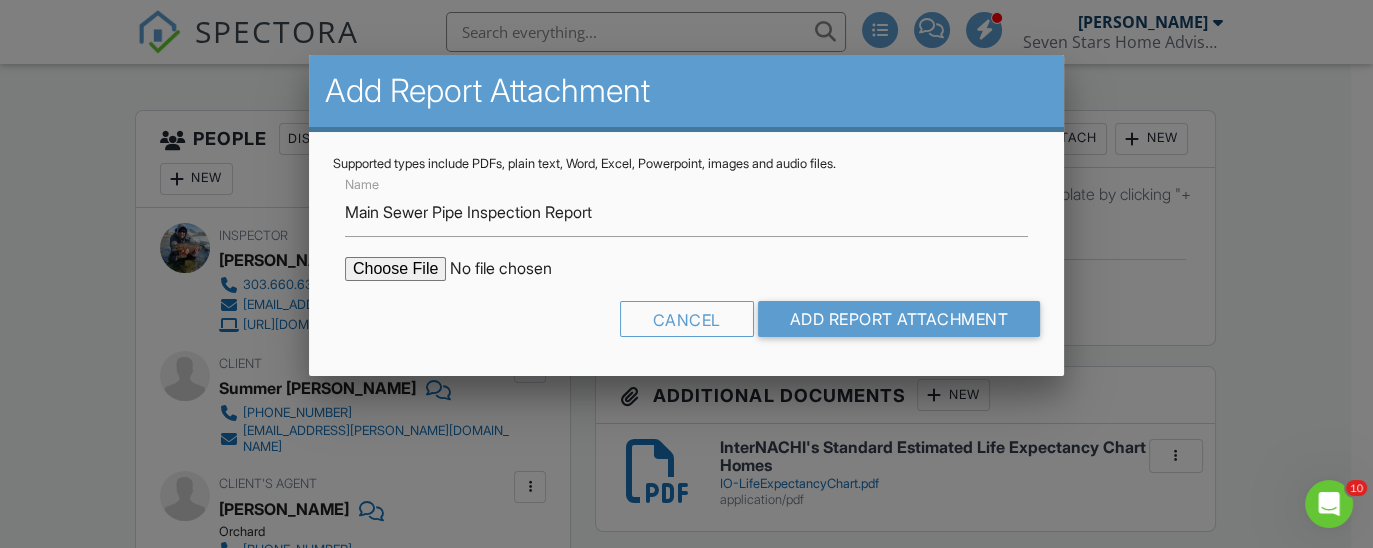 type on "C:\fakepath\10685 W Apishapa Pass.pdf.pdf" 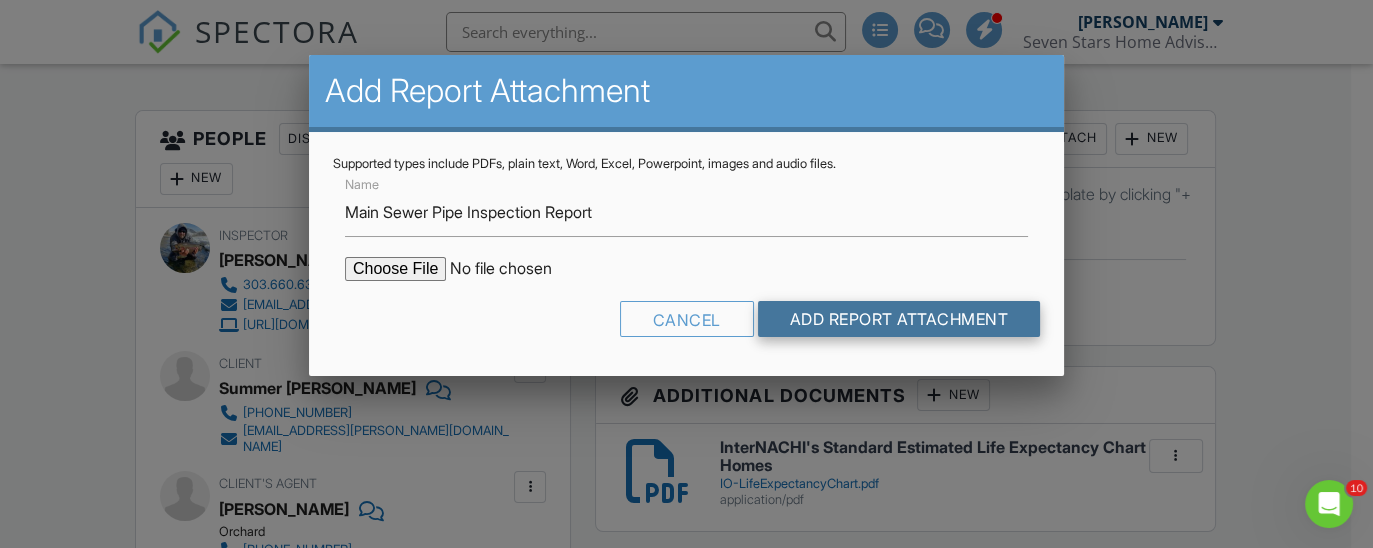 click on "Add Report Attachment" at bounding box center (899, 319) 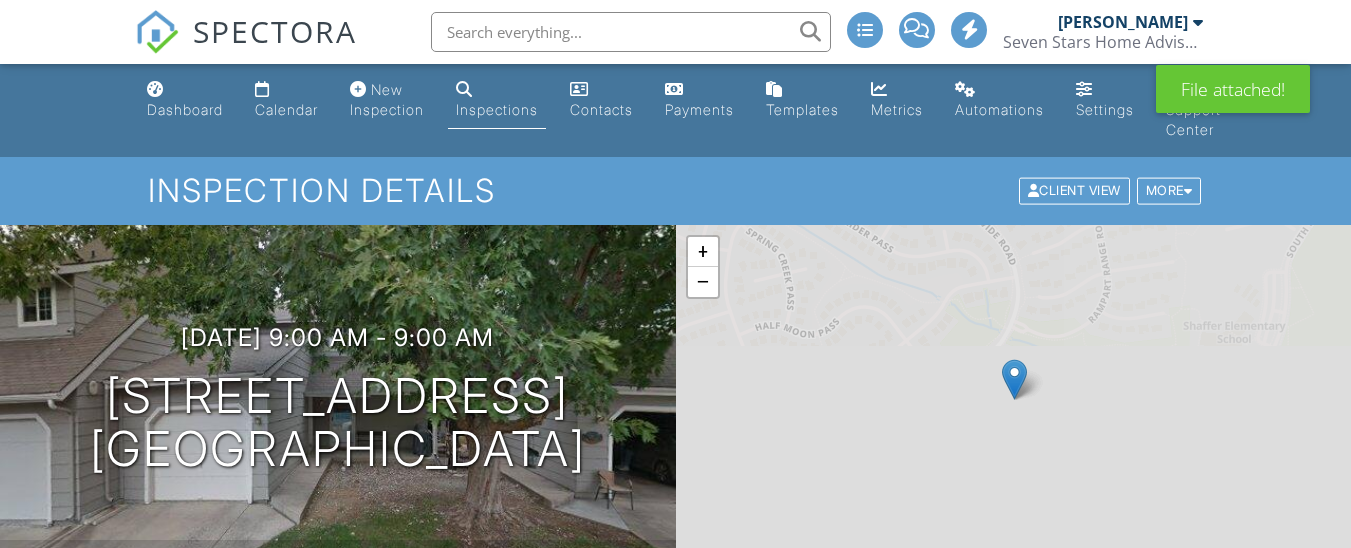 scroll, scrollTop: 0, scrollLeft: 0, axis: both 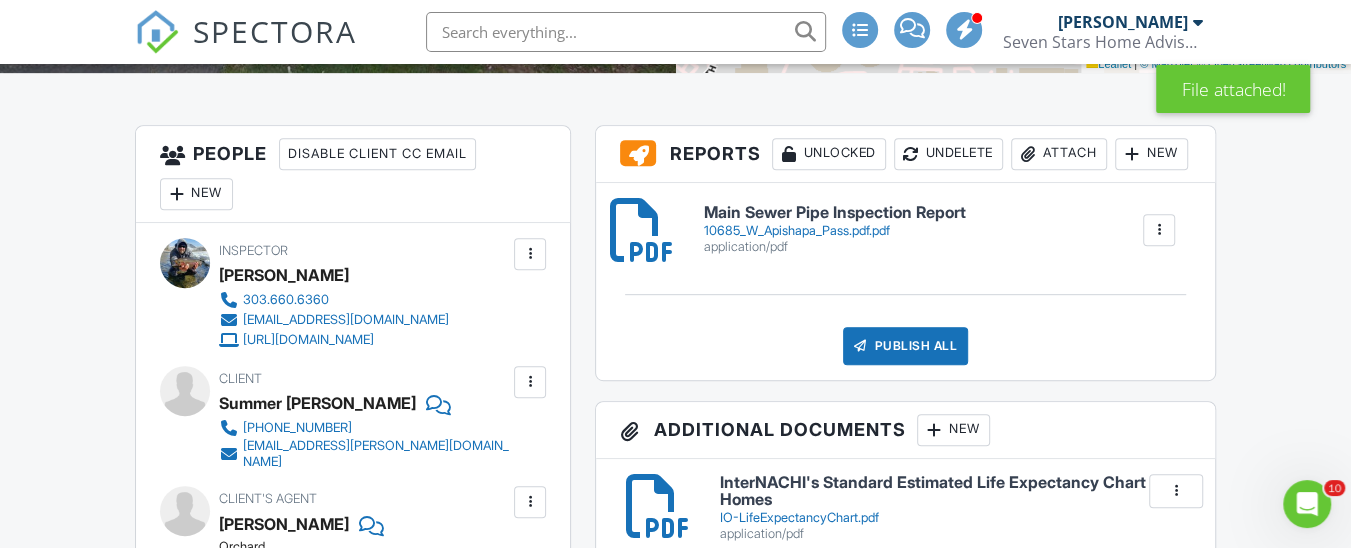 click on "Attach" at bounding box center [1059, 154] 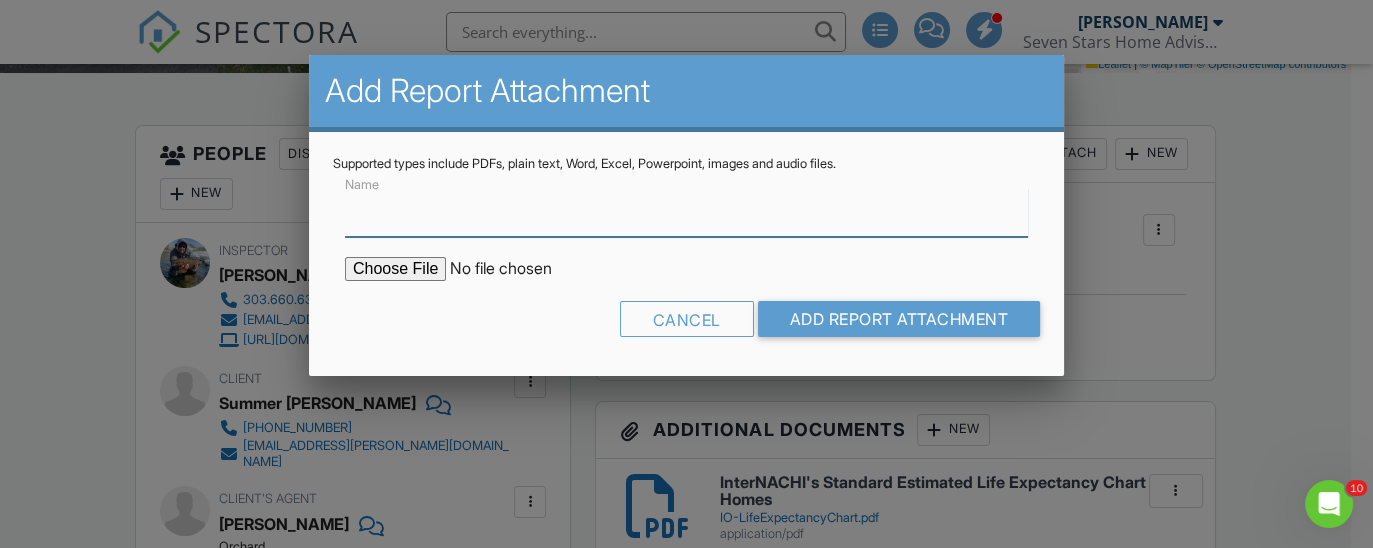 click on "Name" at bounding box center [686, 212] 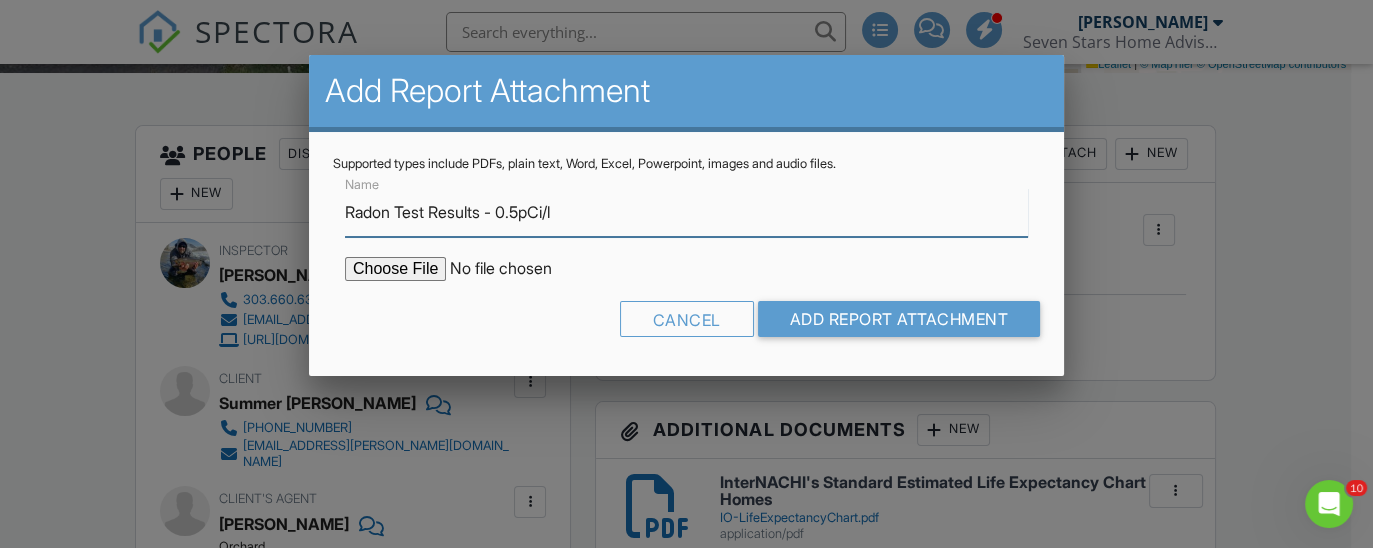 click on "Radon Test Results - 0.5pCi/l" at bounding box center (686, 212) 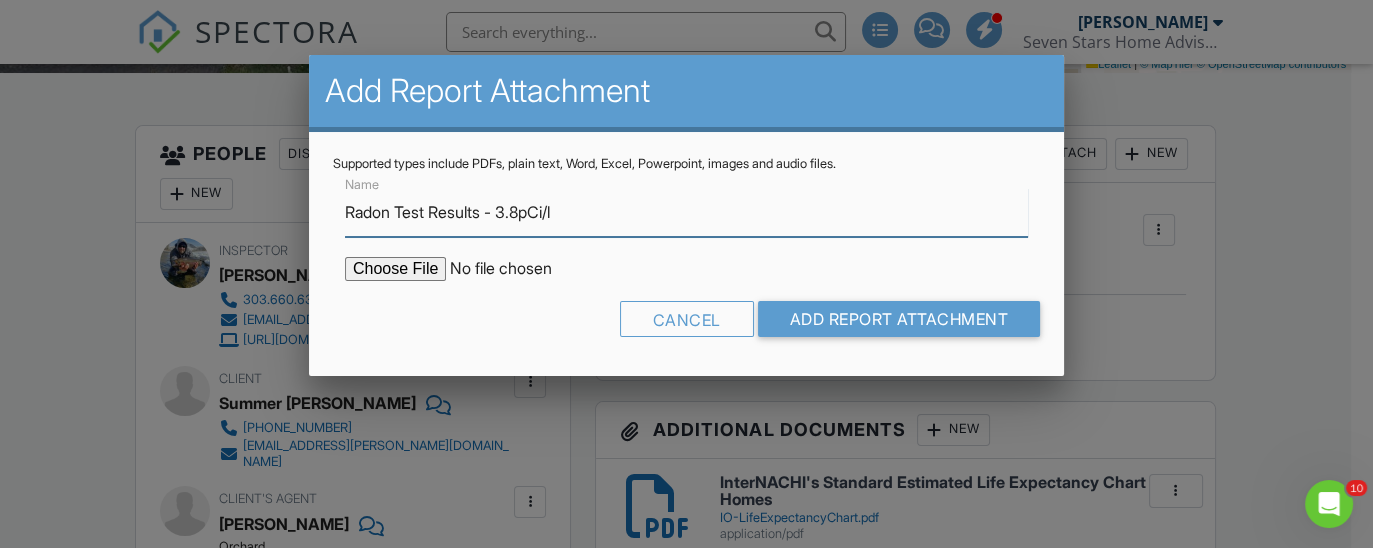 type on "Radon Test Results - 3.8pCi/l" 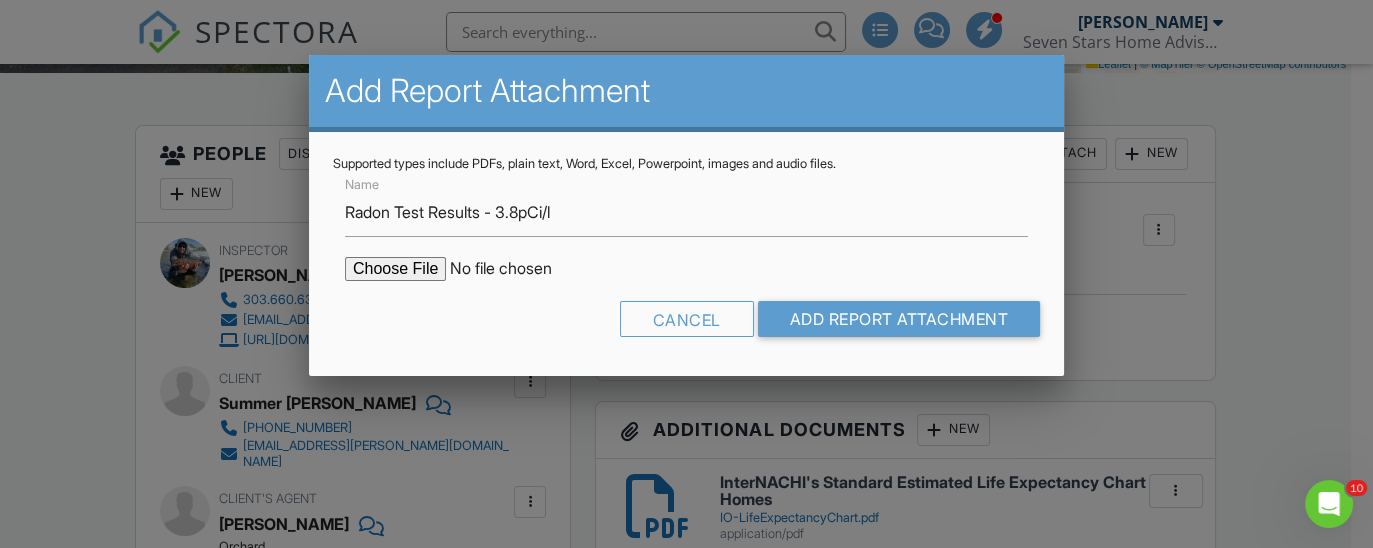 click at bounding box center (515, 269) 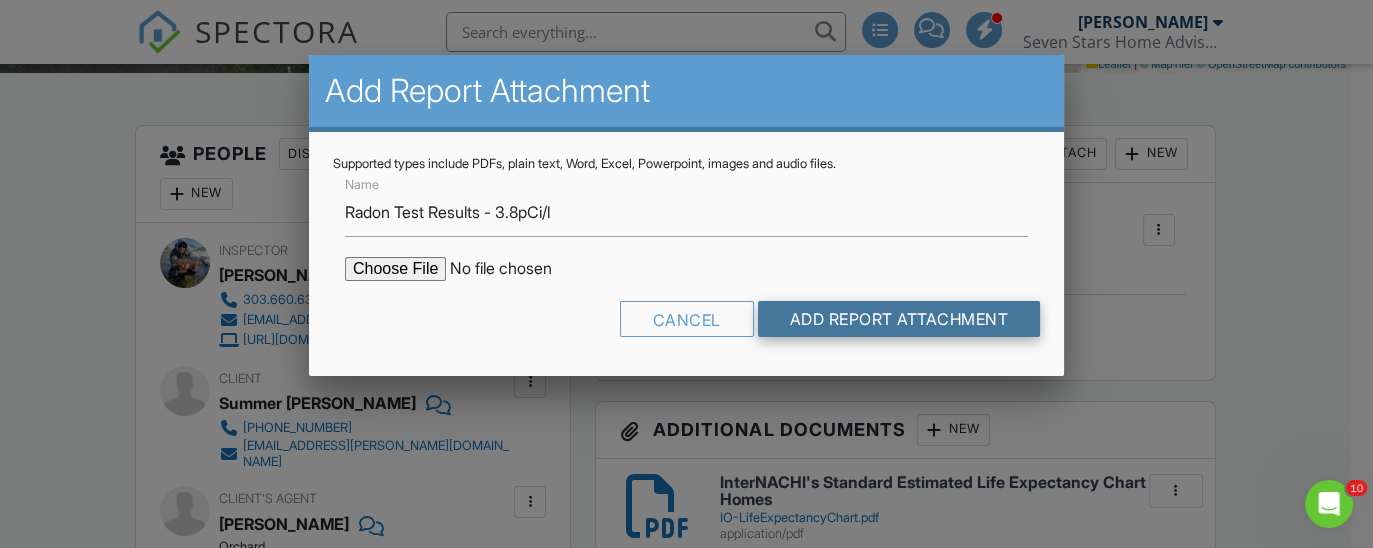 click on "Add Report Attachment" at bounding box center [899, 319] 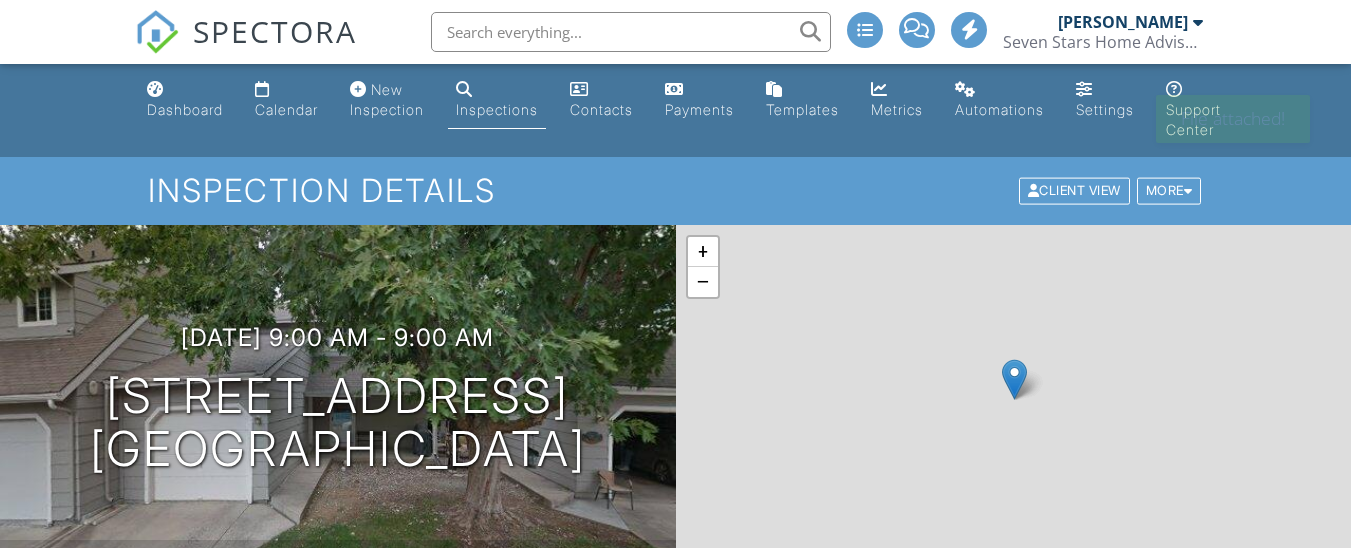 scroll, scrollTop: 0, scrollLeft: 0, axis: both 